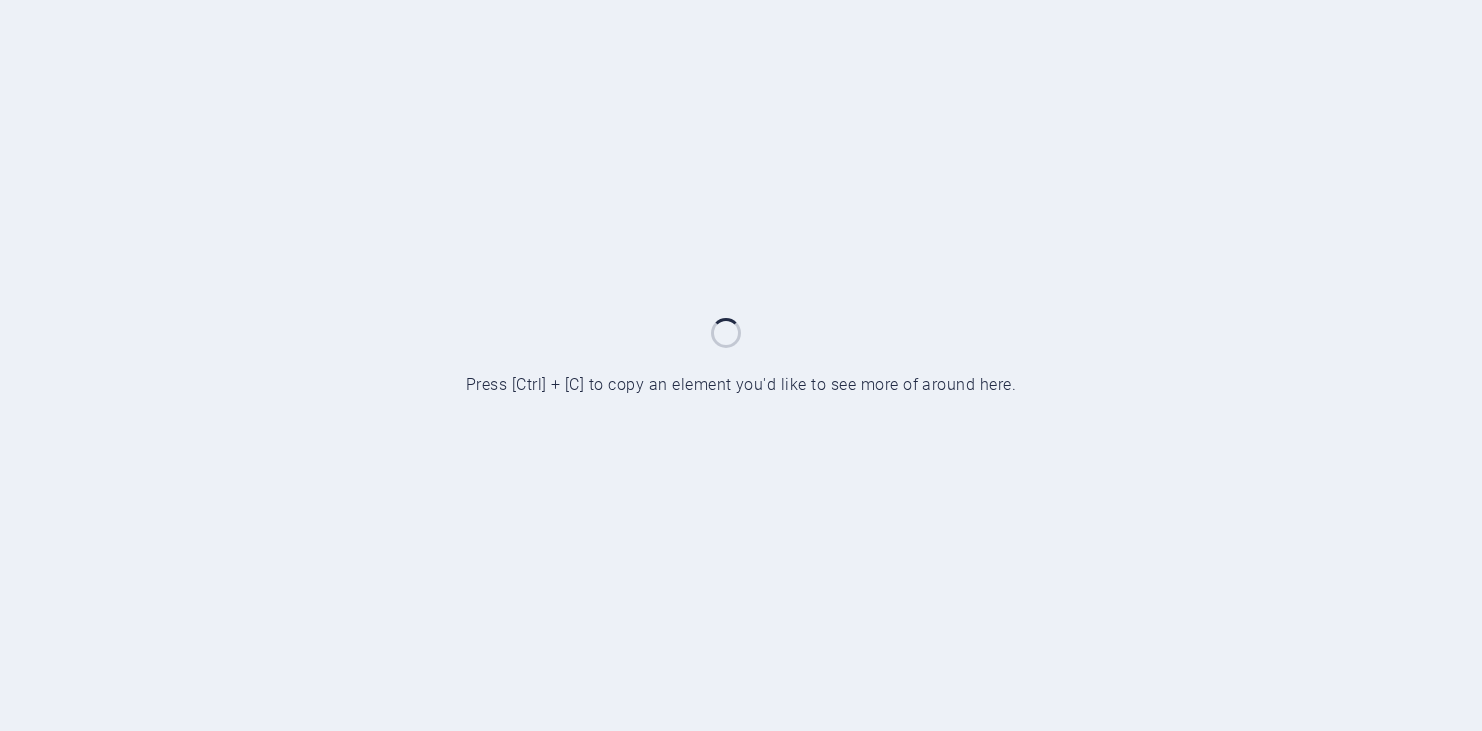 scroll, scrollTop: 0, scrollLeft: 0, axis: both 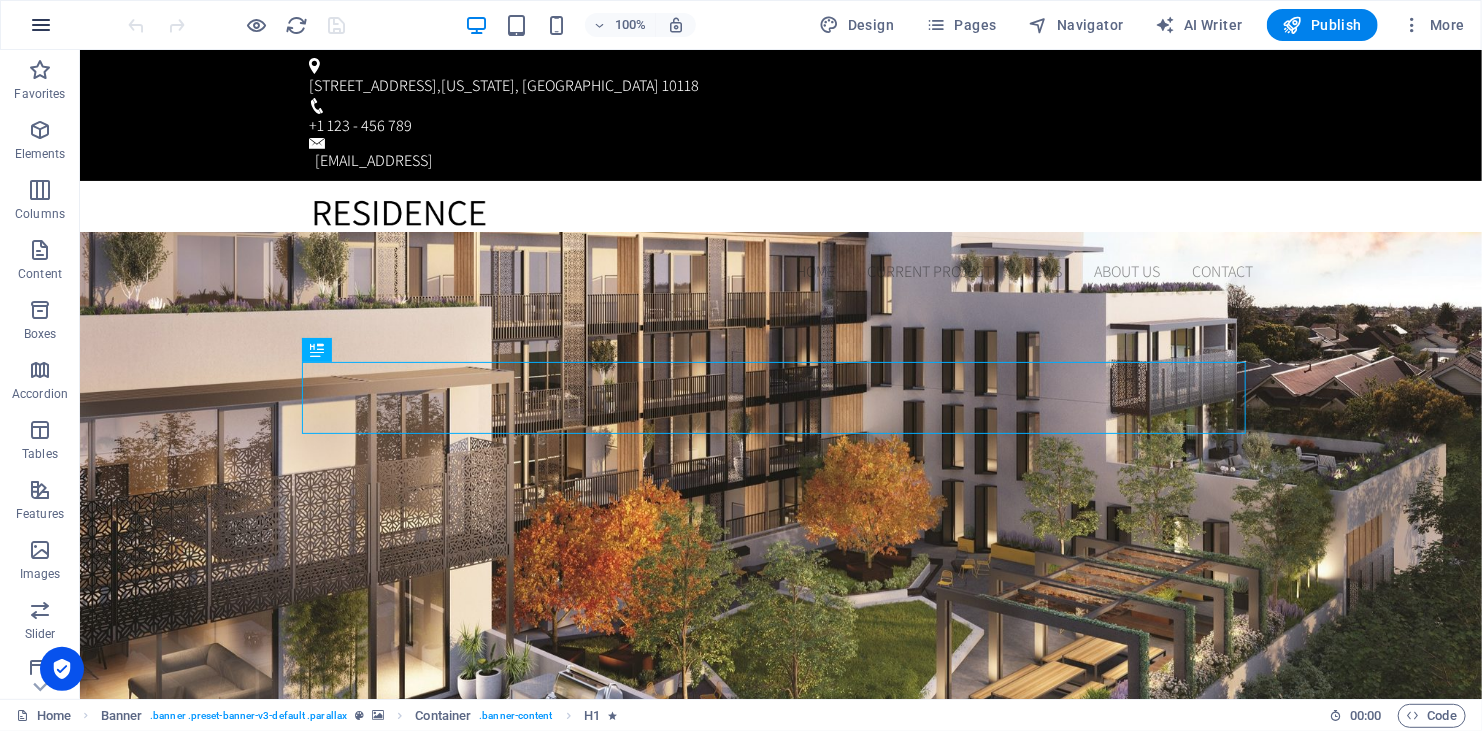 click at bounding box center [41, 25] 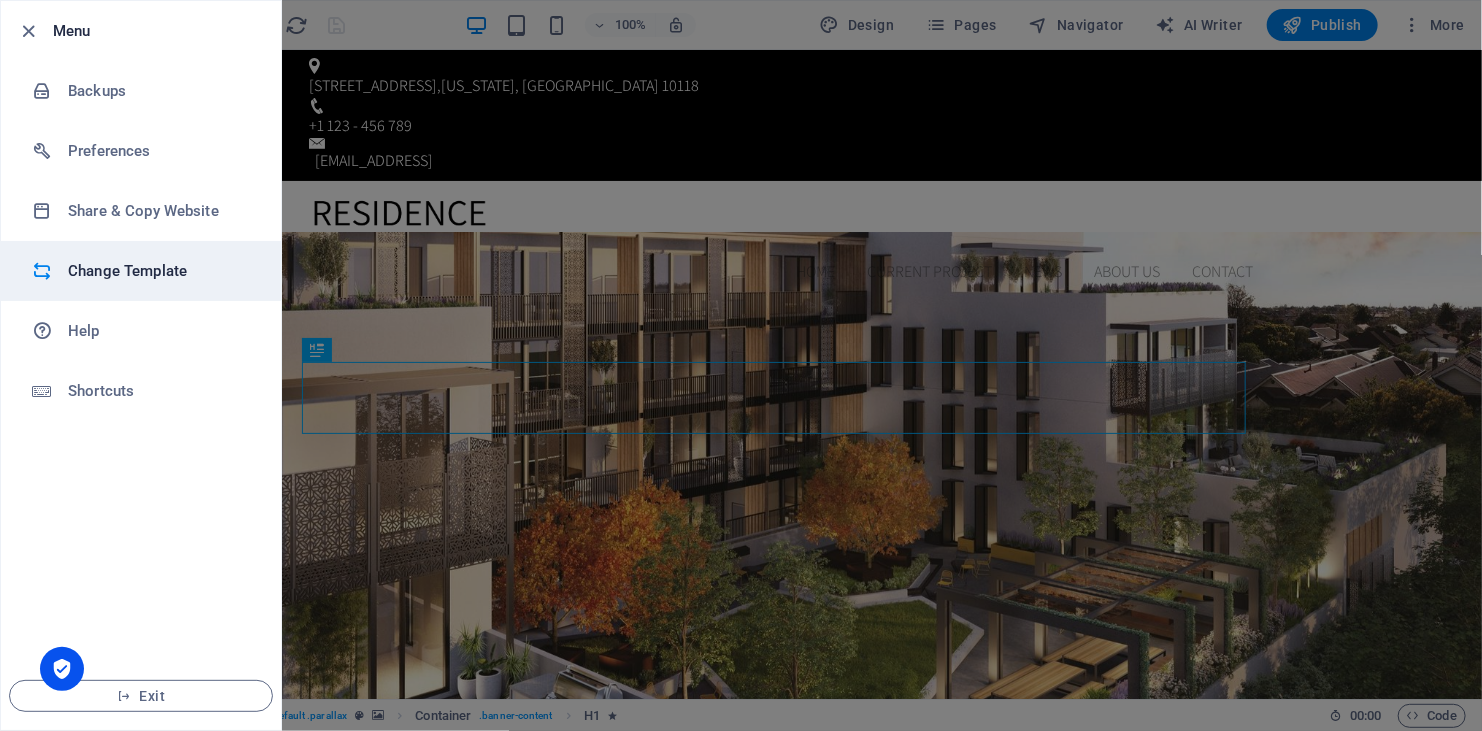 click on "Change Template" at bounding box center [160, 271] 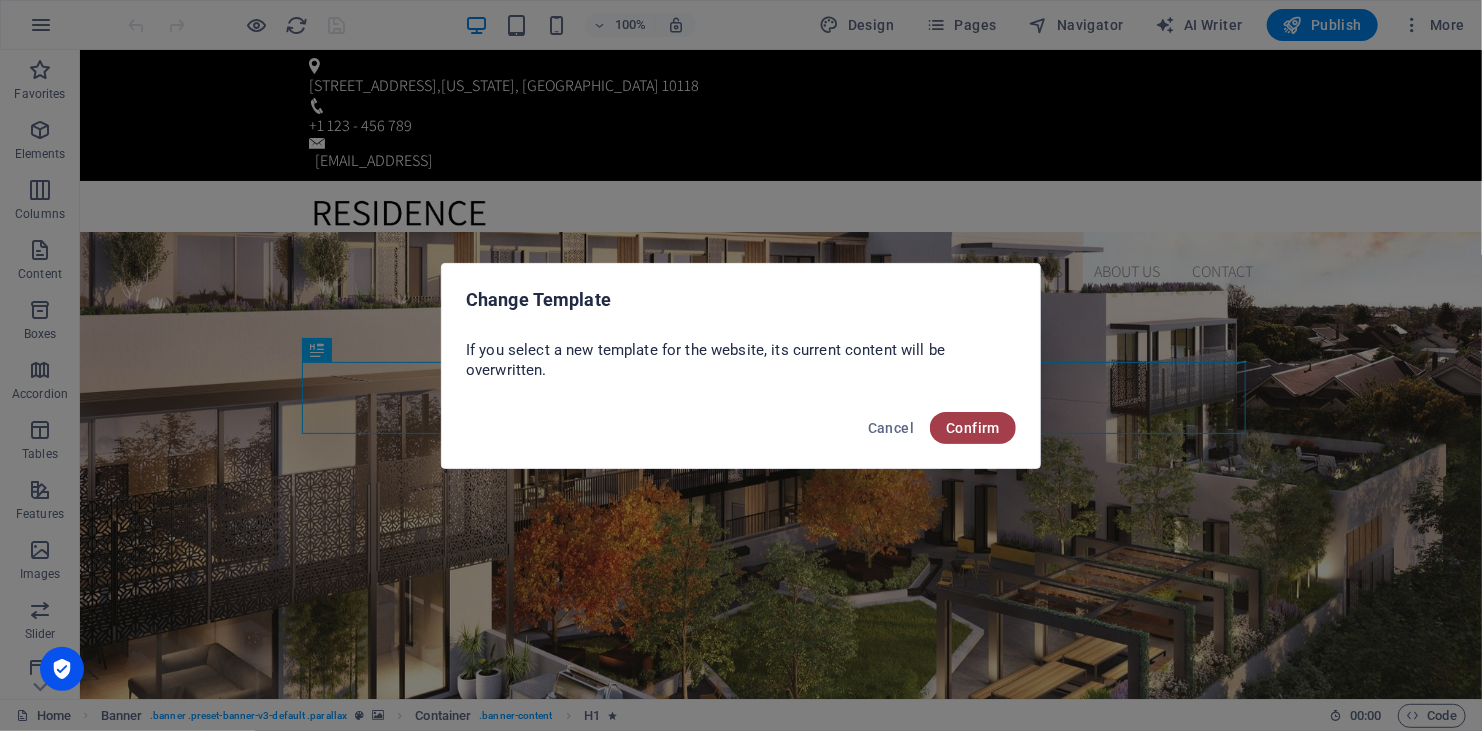click on "Confirm" at bounding box center [973, 428] 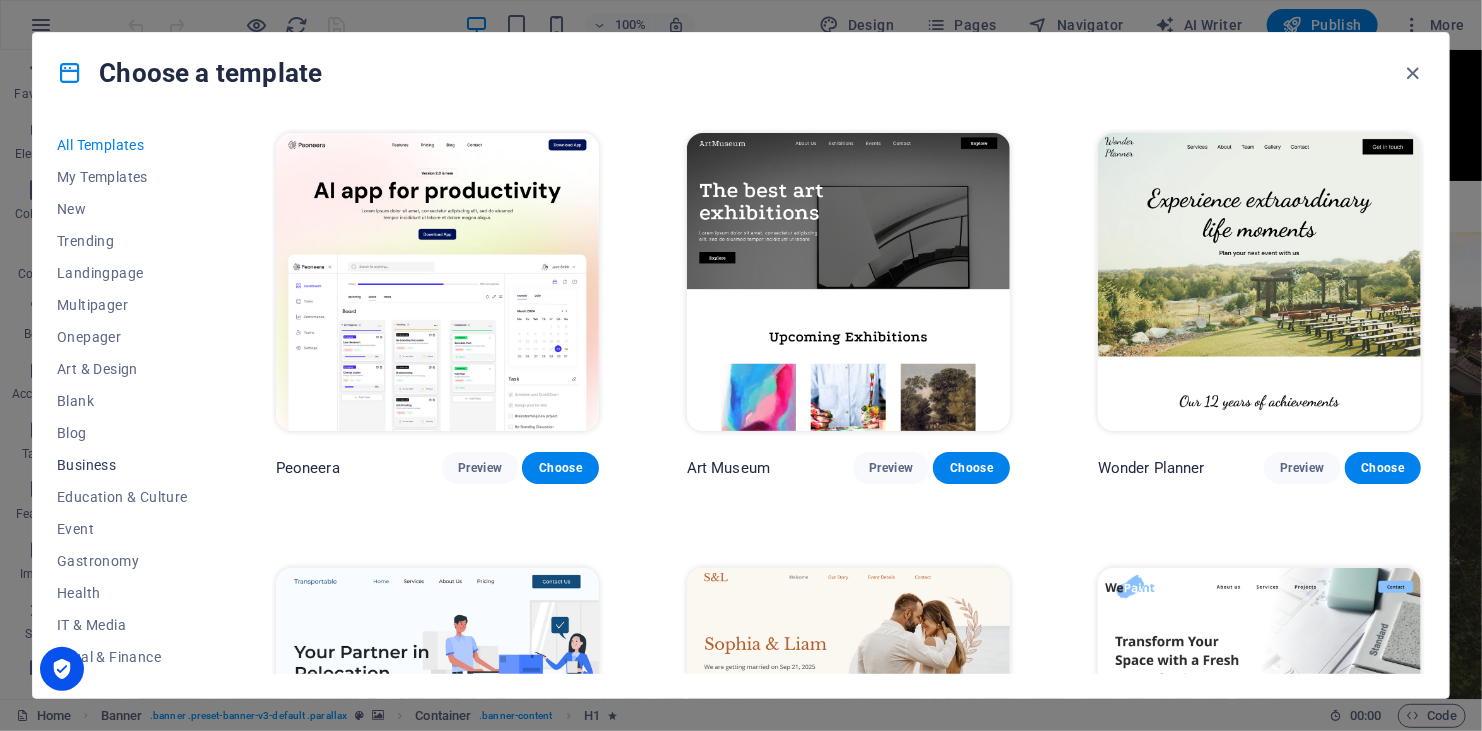 click on "Business" at bounding box center [122, 465] 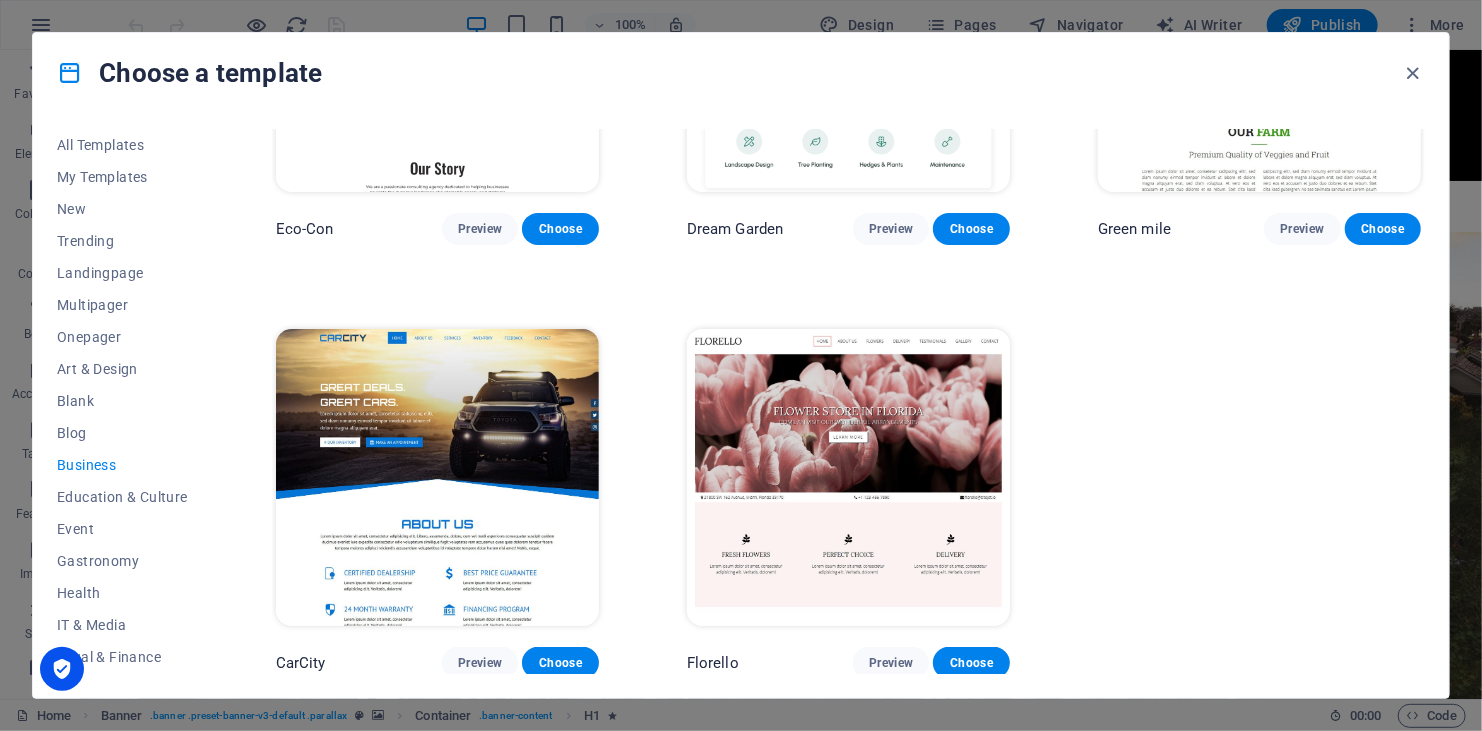 scroll, scrollTop: 240, scrollLeft: 0, axis: vertical 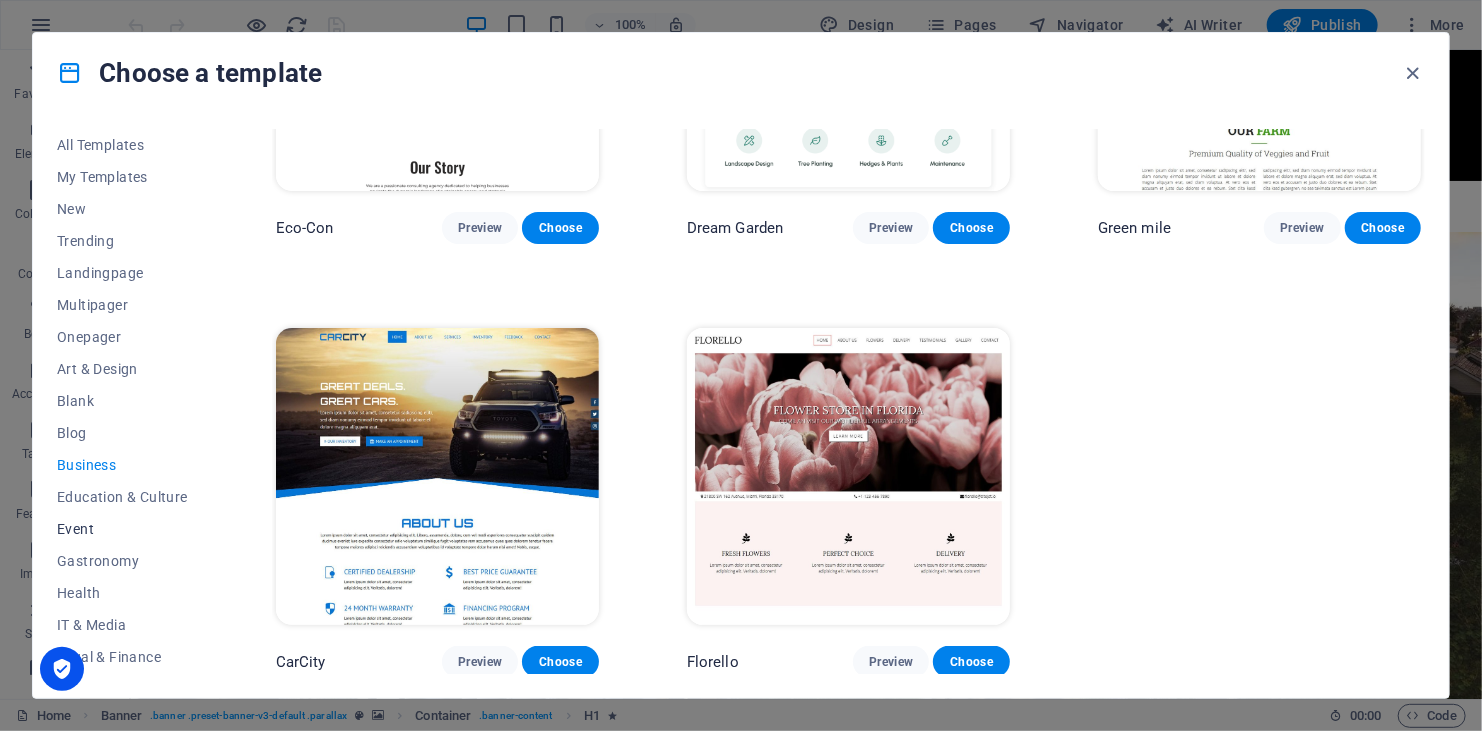 click on "Event" at bounding box center [122, 529] 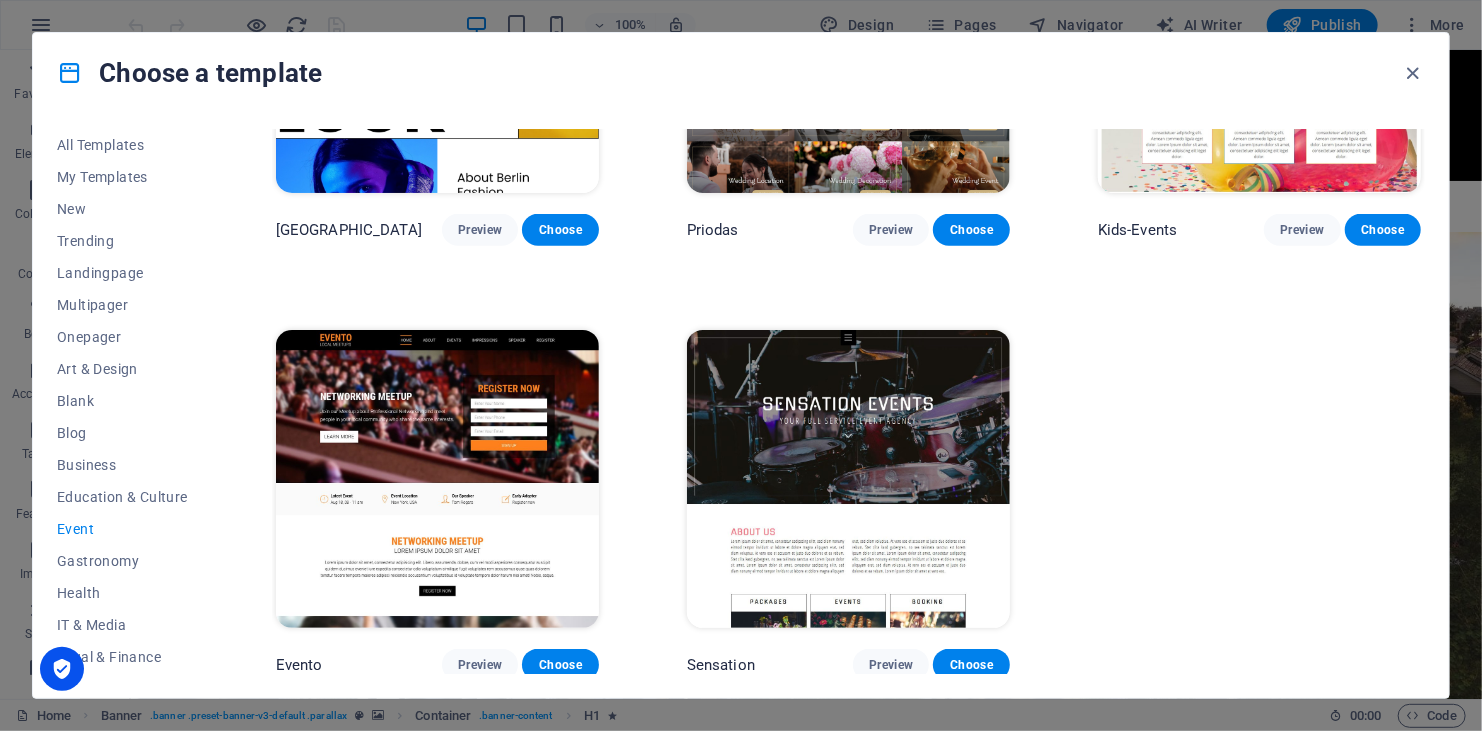 scroll, scrollTop: 272, scrollLeft: 0, axis: vertical 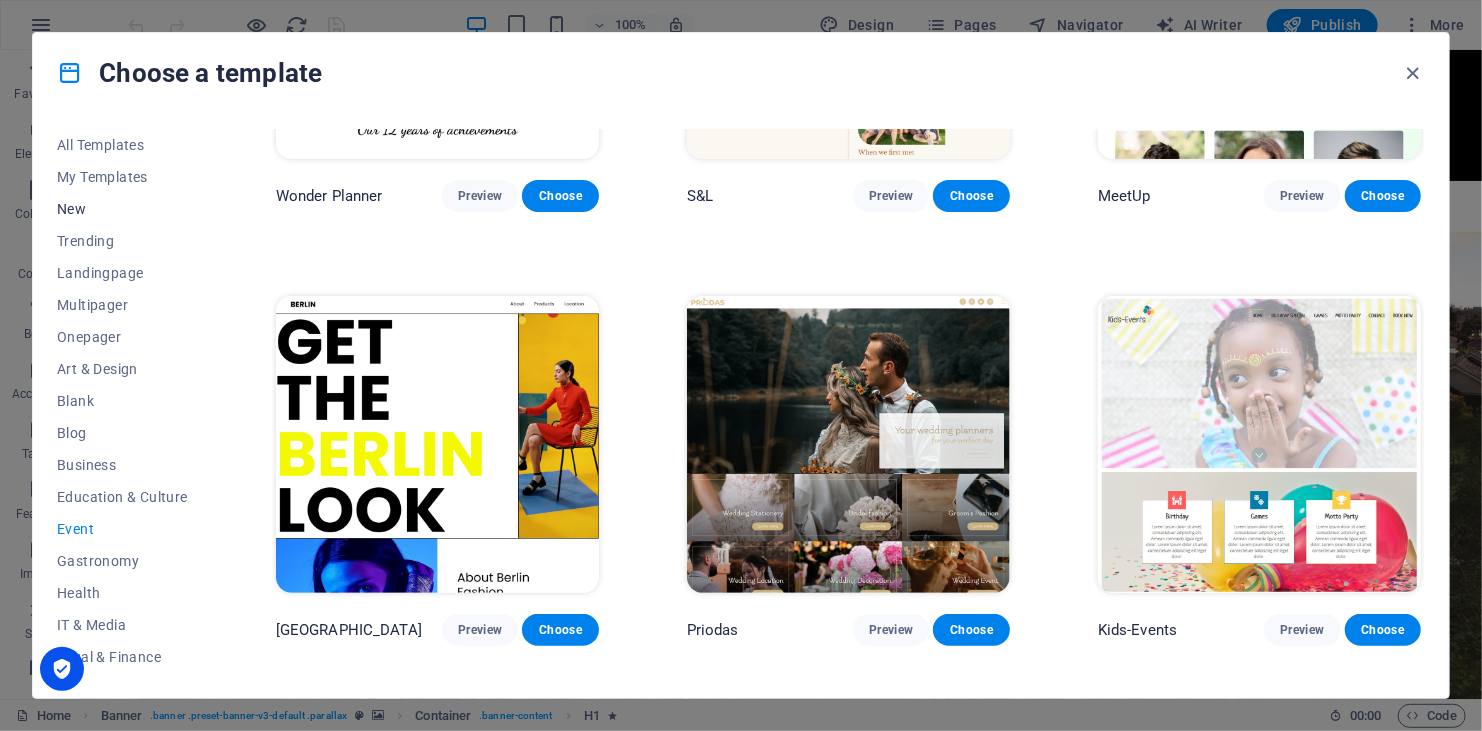 click on "New" at bounding box center [122, 209] 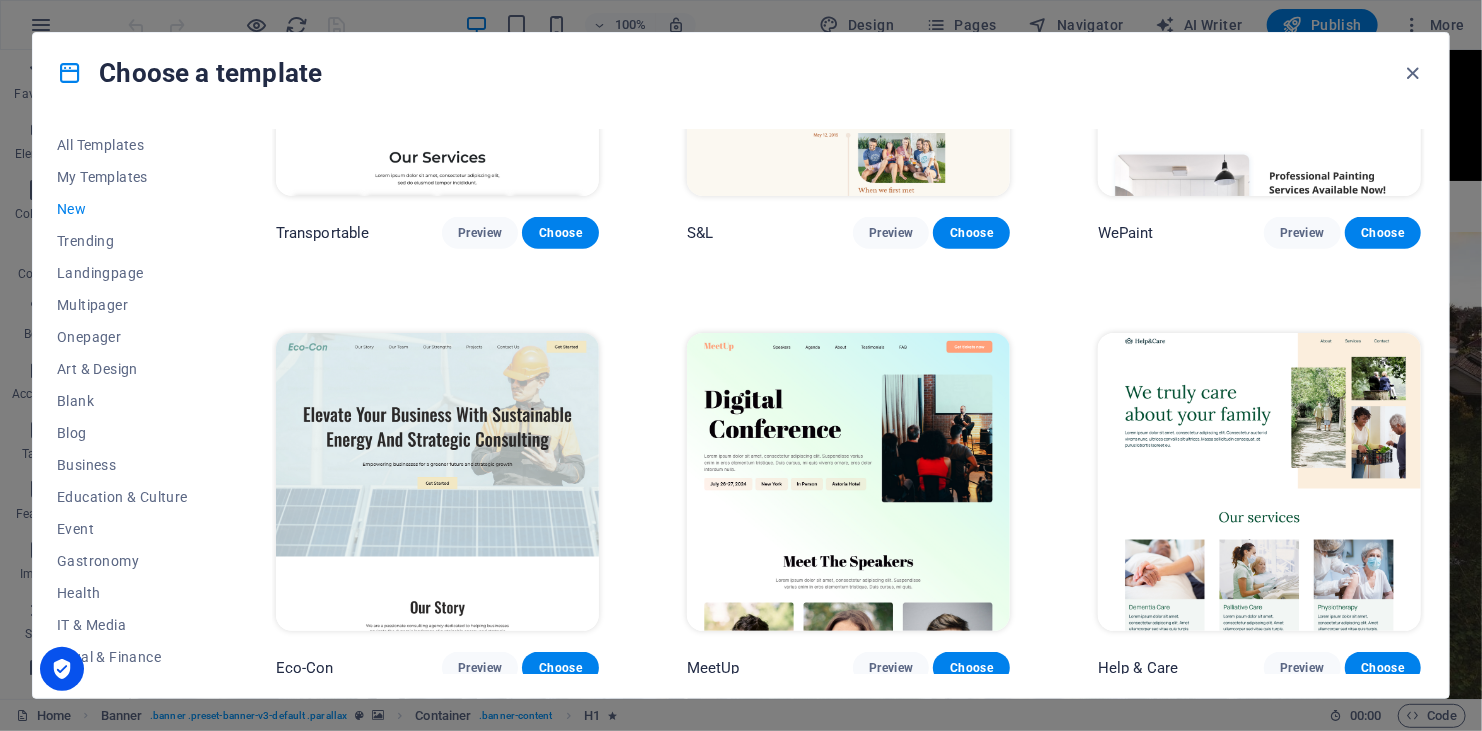 scroll, scrollTop: 872, scrollLeft: 0, axis: vertical 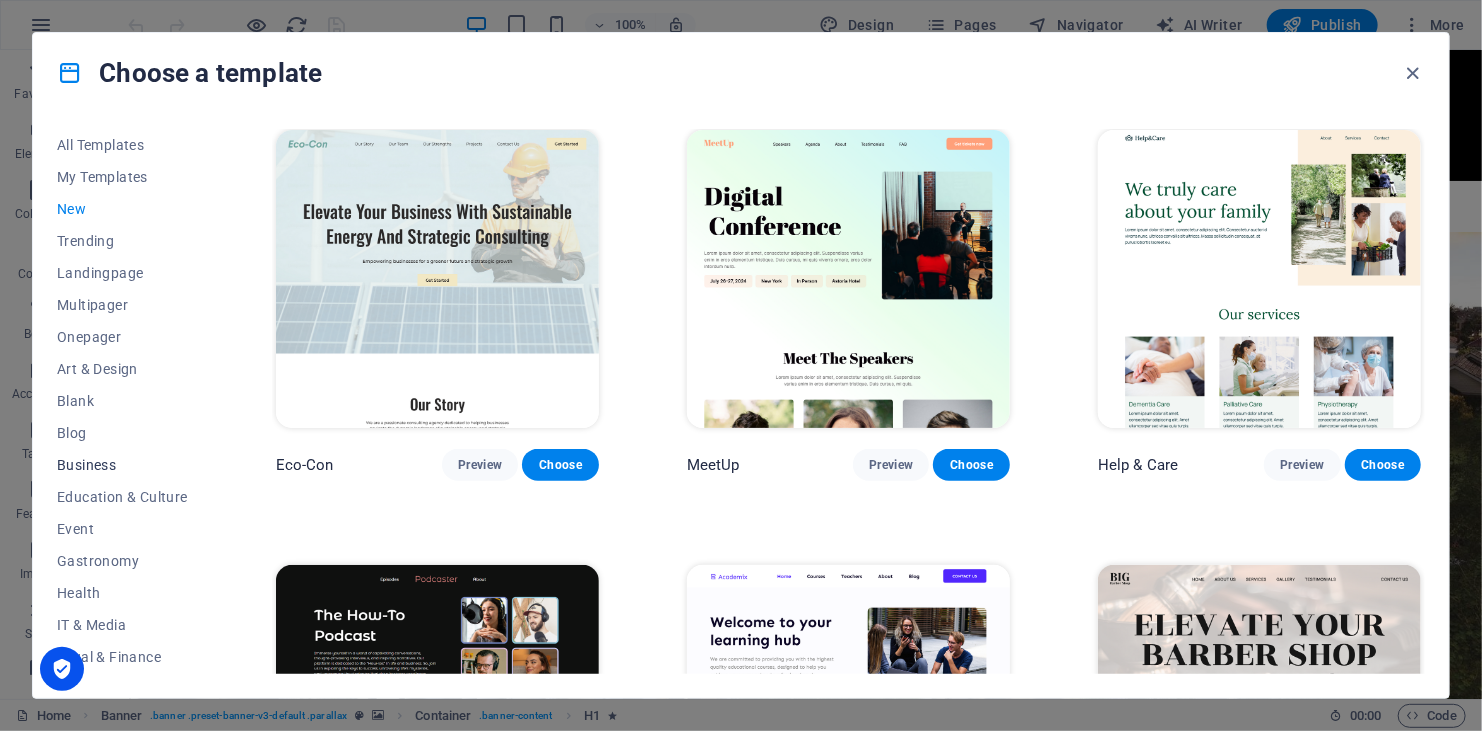 click on "Business" at bounding box center [122, 465] 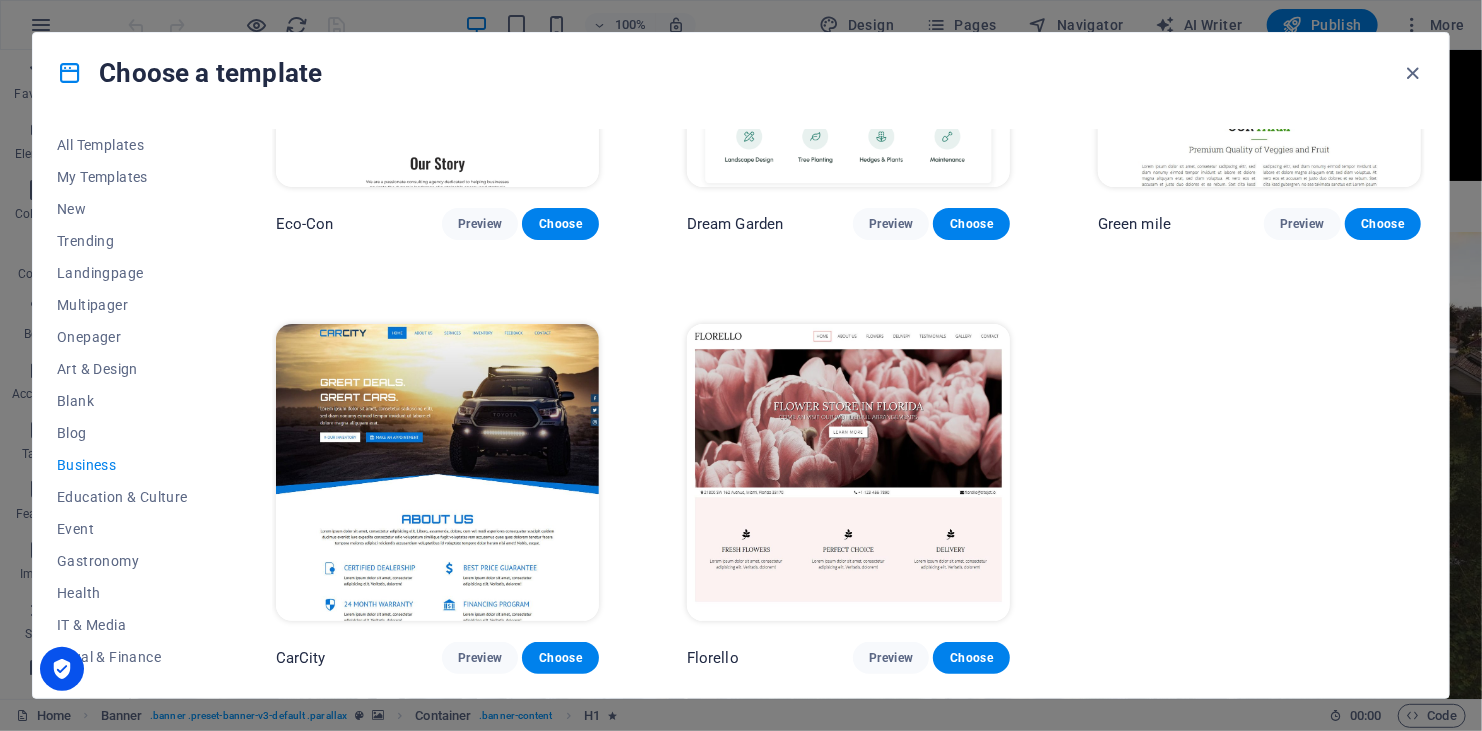scroll, scrollTop: 0, scrollLeft: 0, axis: both 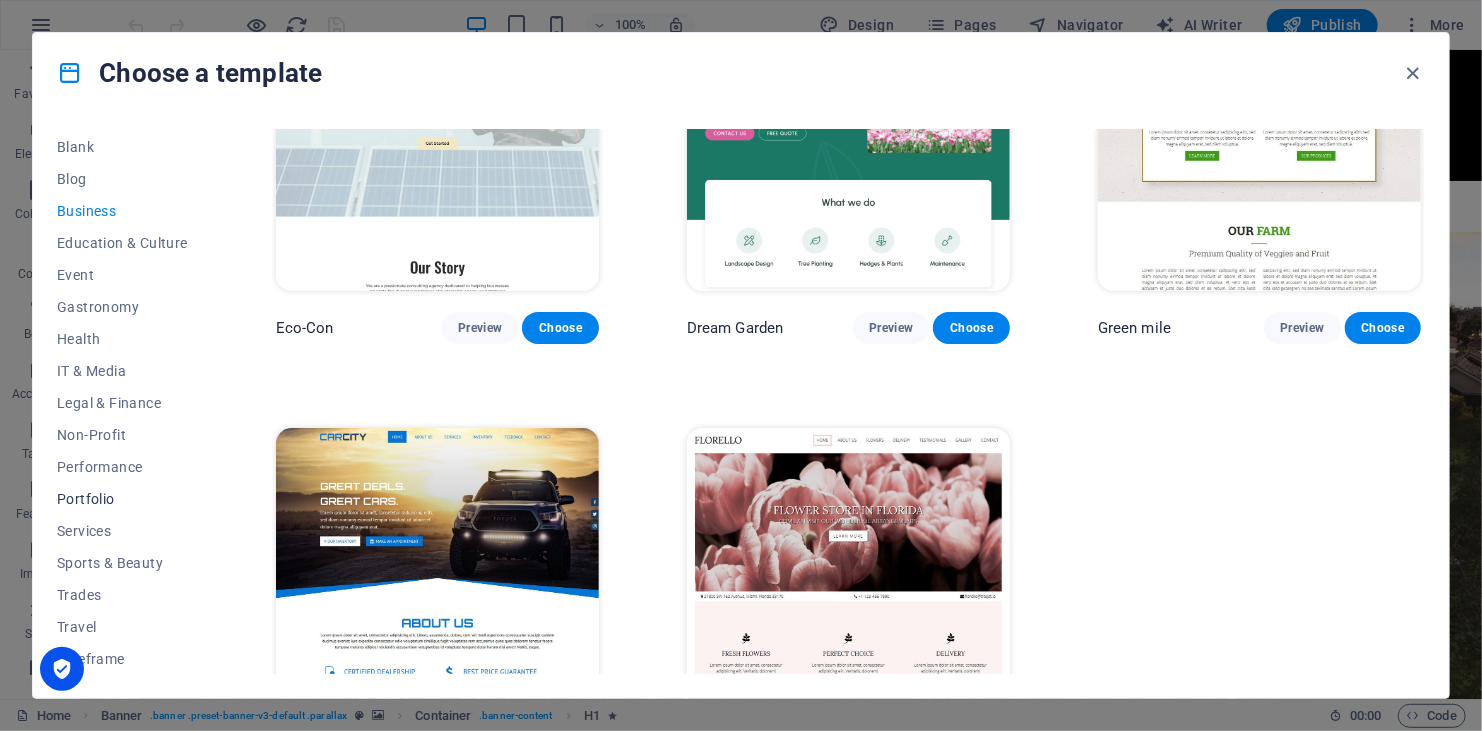 click on "Portfolio" at bounding box center [122, 499] 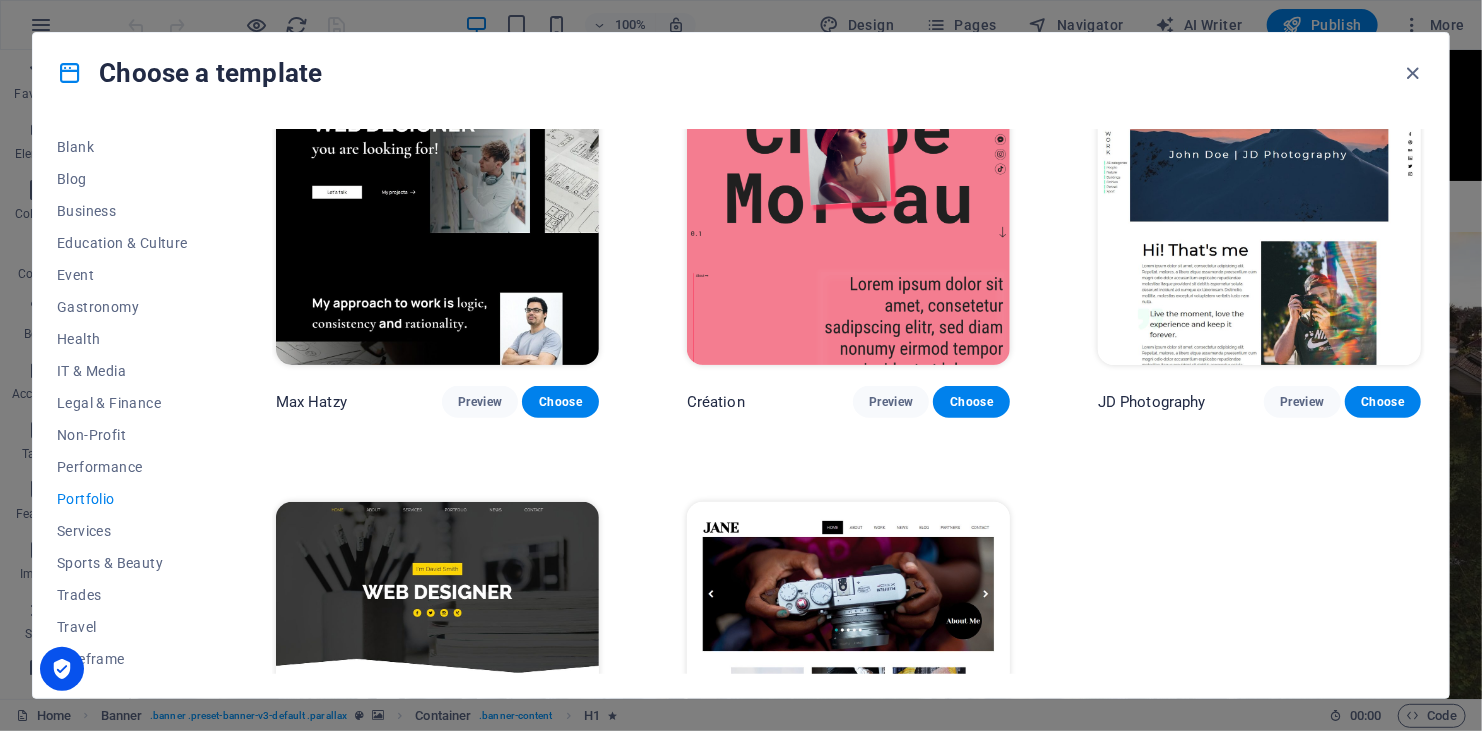 scroll, scrollTop: 672, scrollLeft: 0, axis: vertical 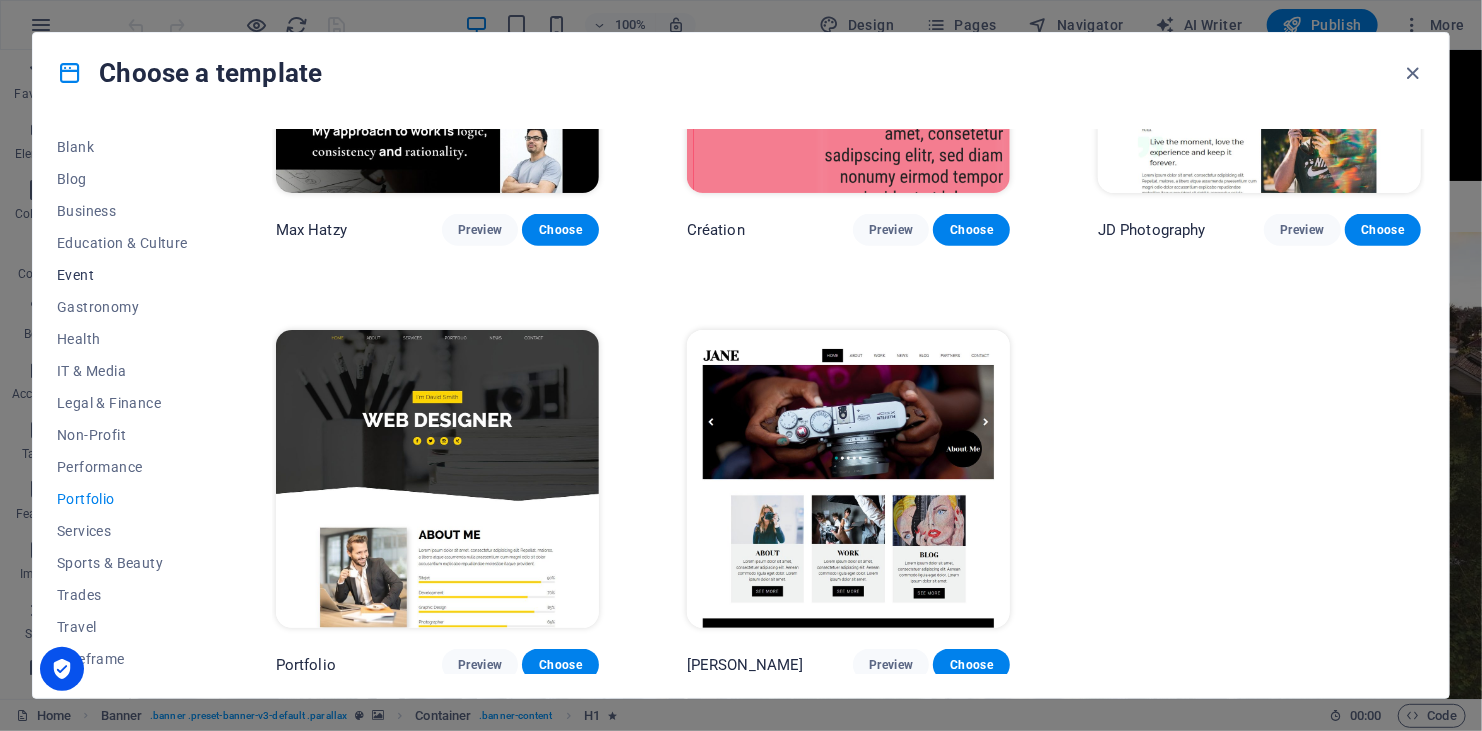 click on "Event" at bounding box center (122, 275) 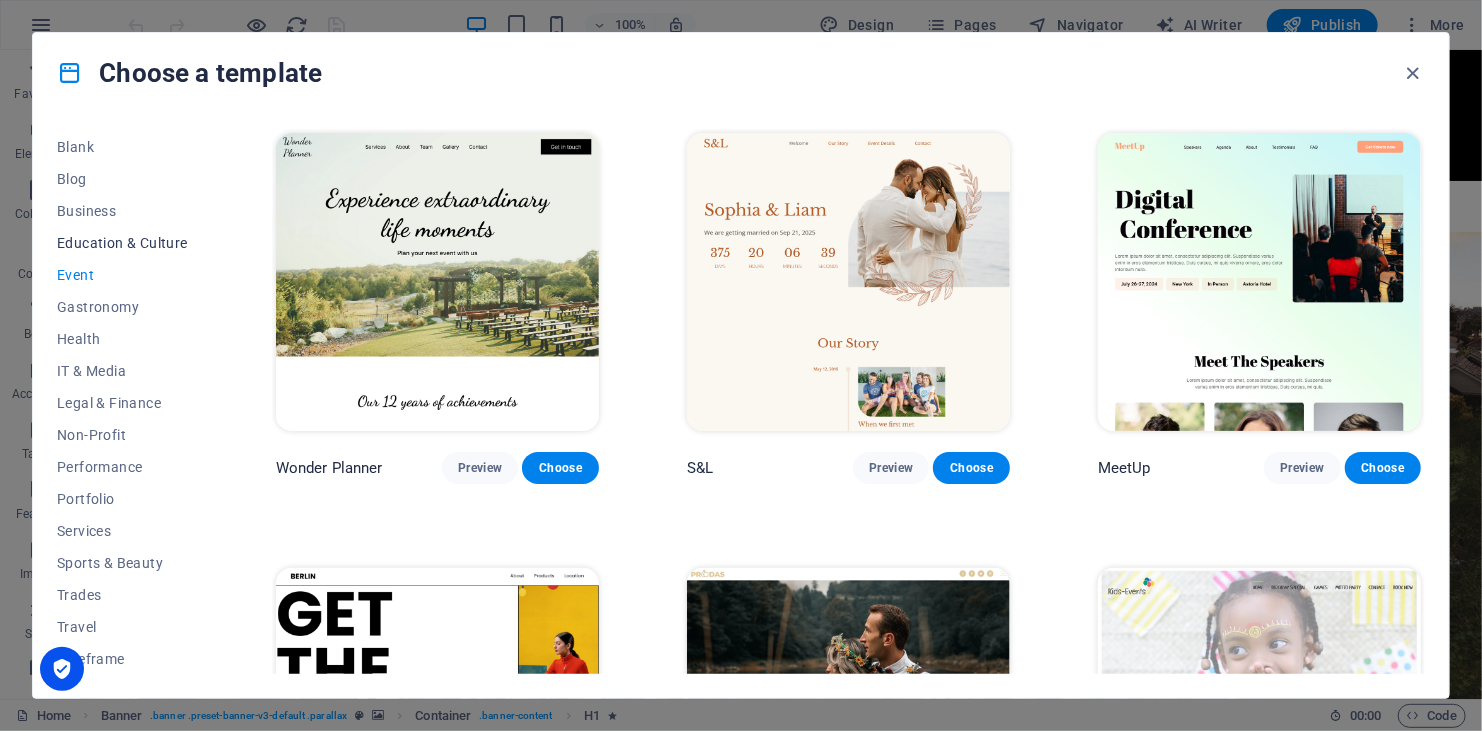 click on "Education & Culture" at bounding box center [122, 243] 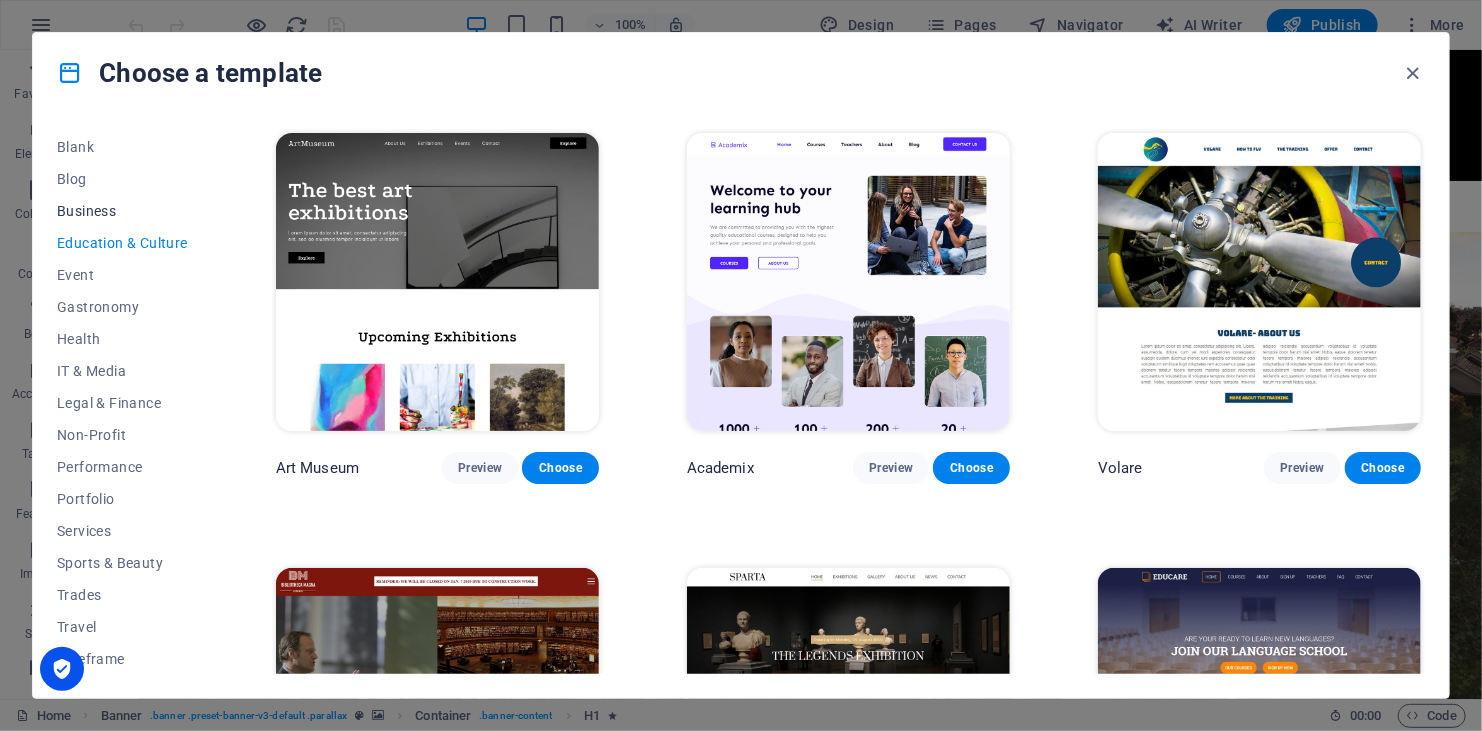 click on "Business" at bounding box center (122, 211) 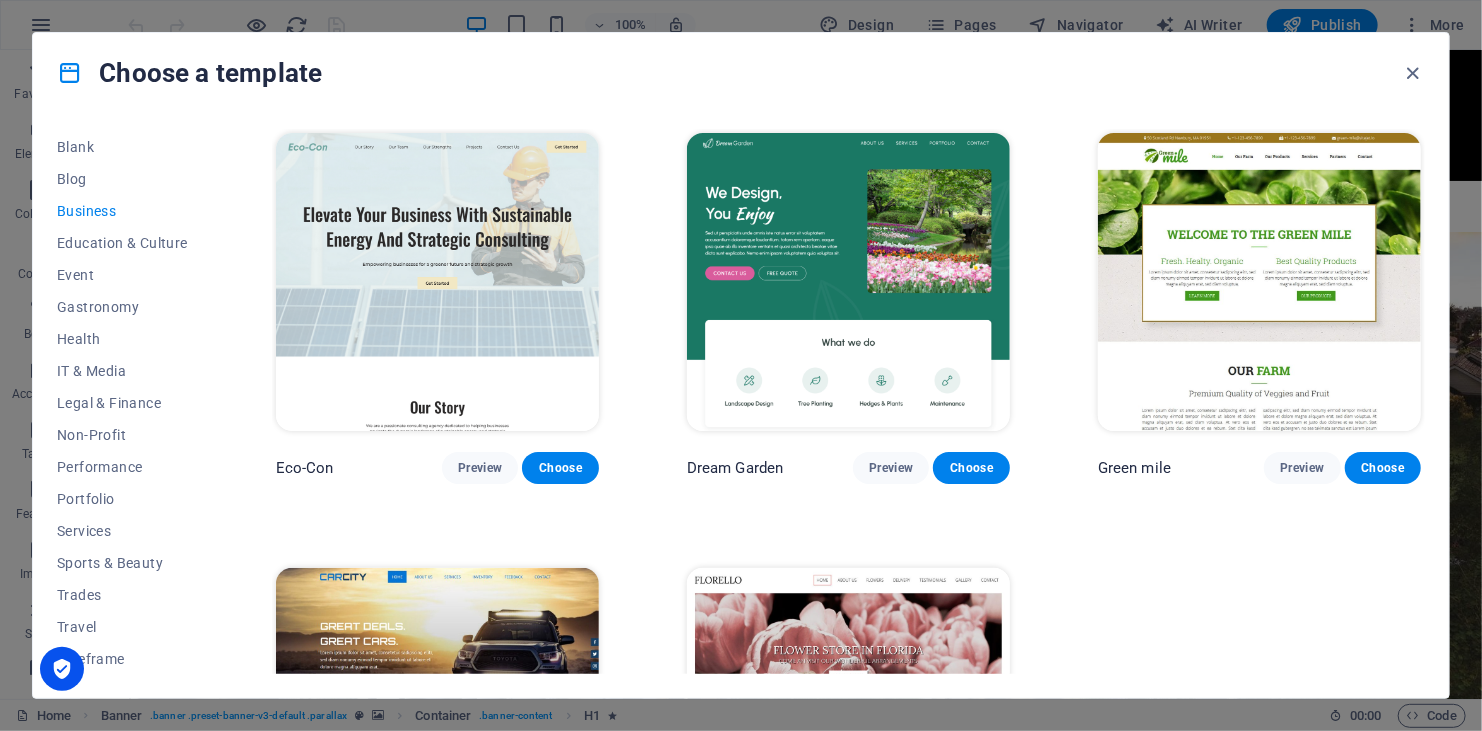 scroll, scrollTop: 240, scrollLeft: 0, axis: vertical 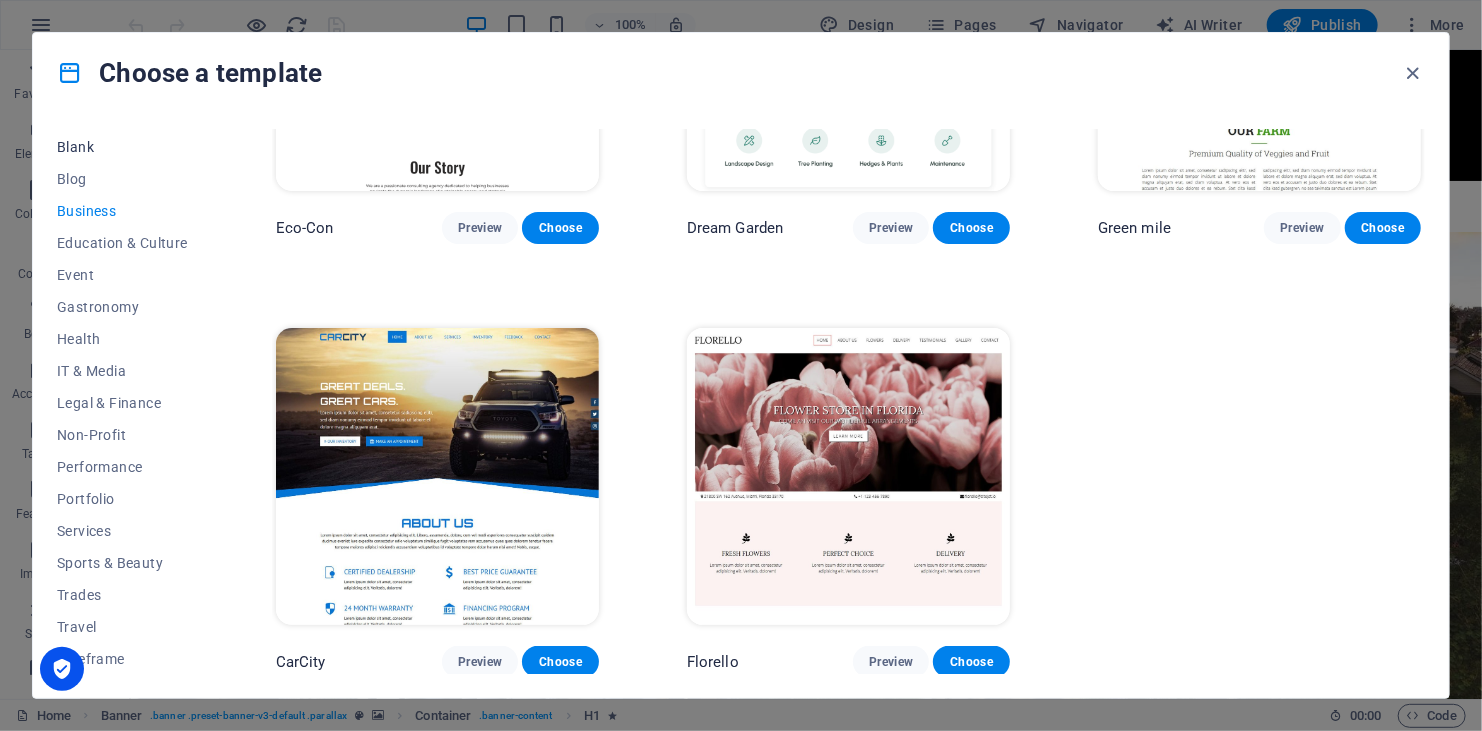 click on "Blank" at bounding box center (122, 147) 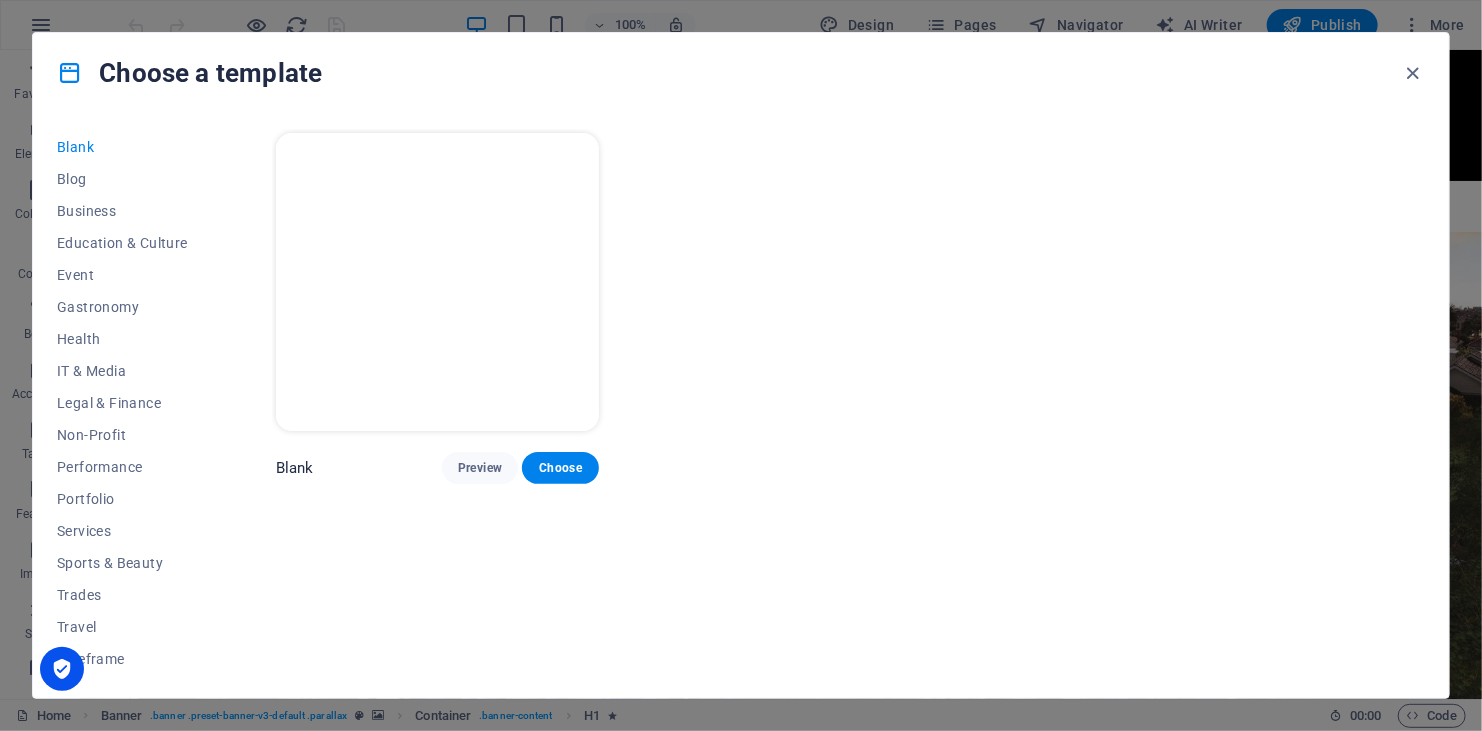 scroll, scrollTop: 0, scrollLeft: 0, axis: both 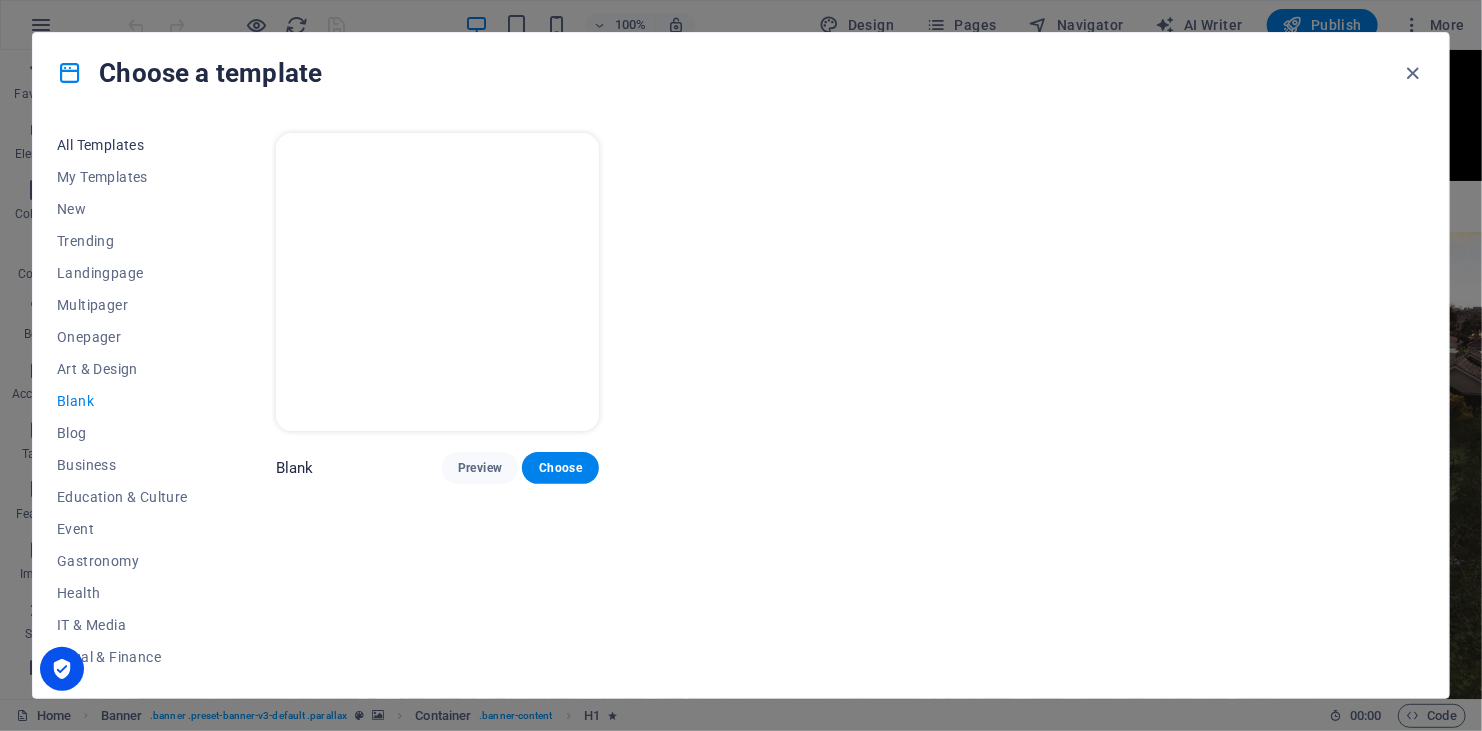 click on "All Templates" at bounding box center [122, 145] 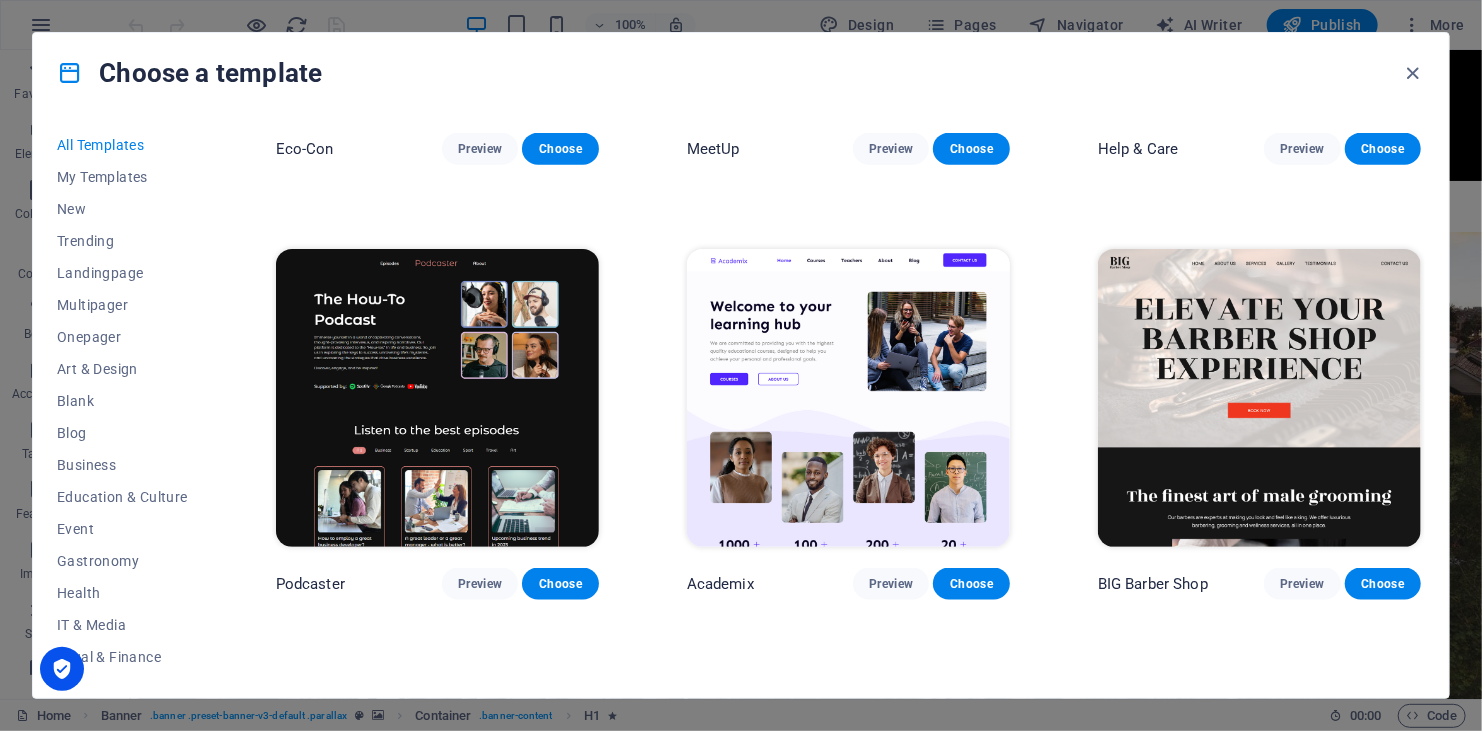 scroll, scrollTop: 1200, scrollLeft: 0, axis: vertical 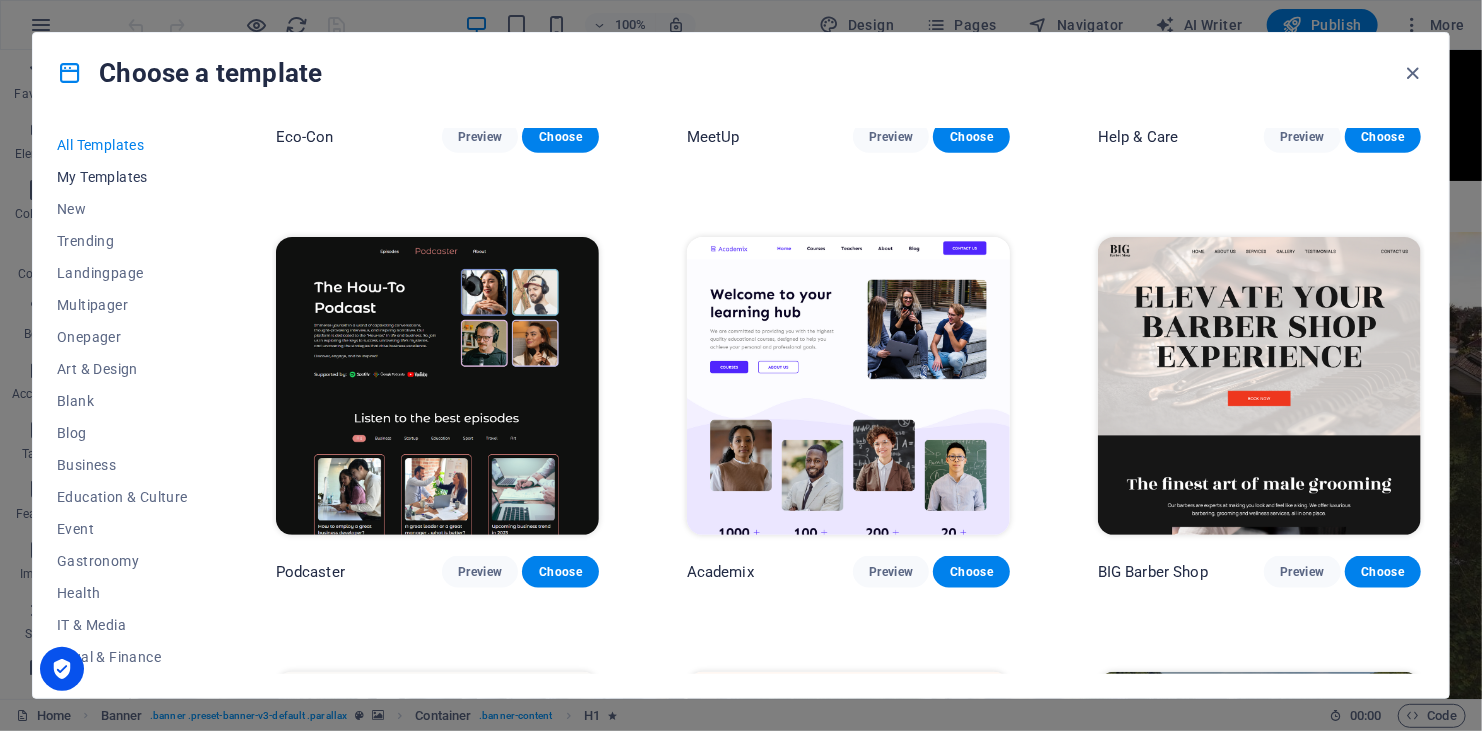 click on "My Templates" at bounding box center (122, 177) 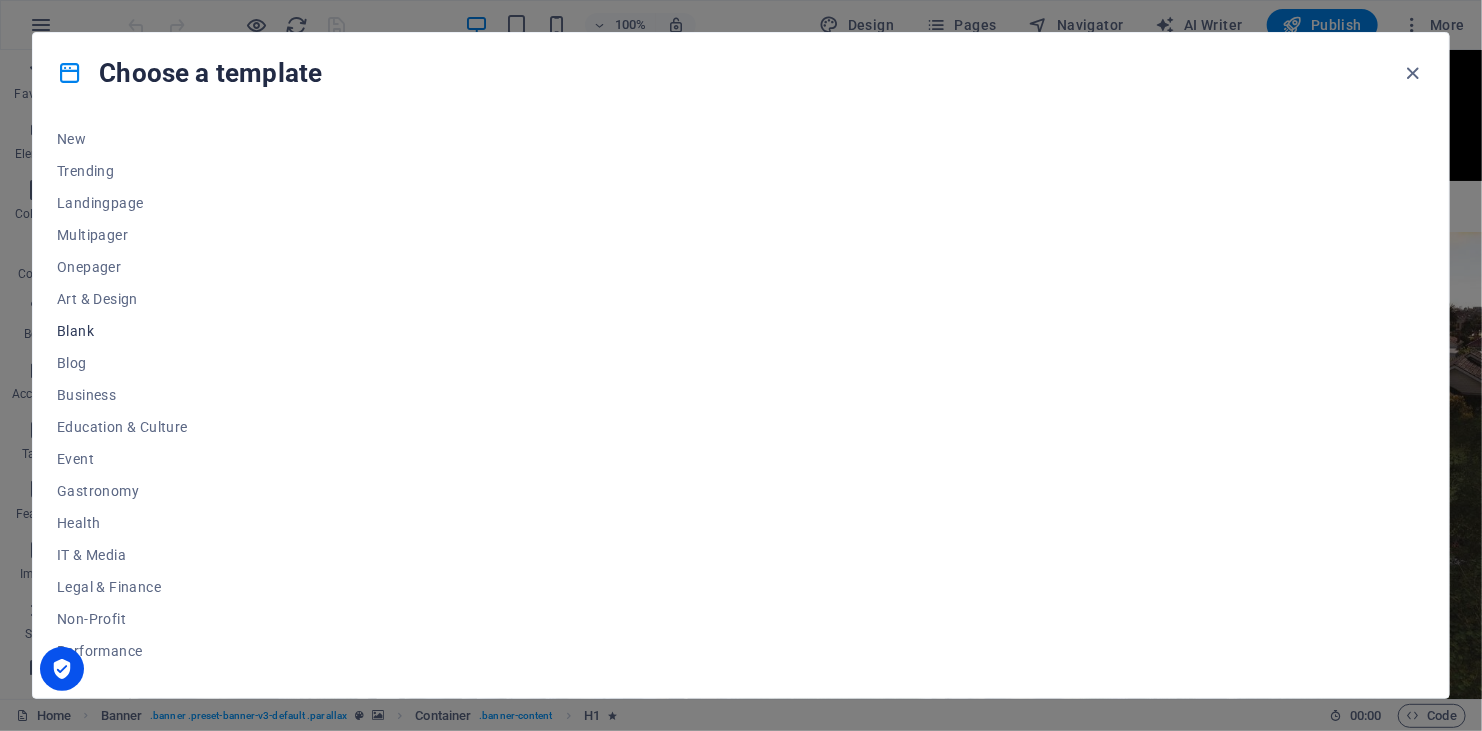 scroll, scrollTop: 100, scrollLeft: 0, axis: vertical 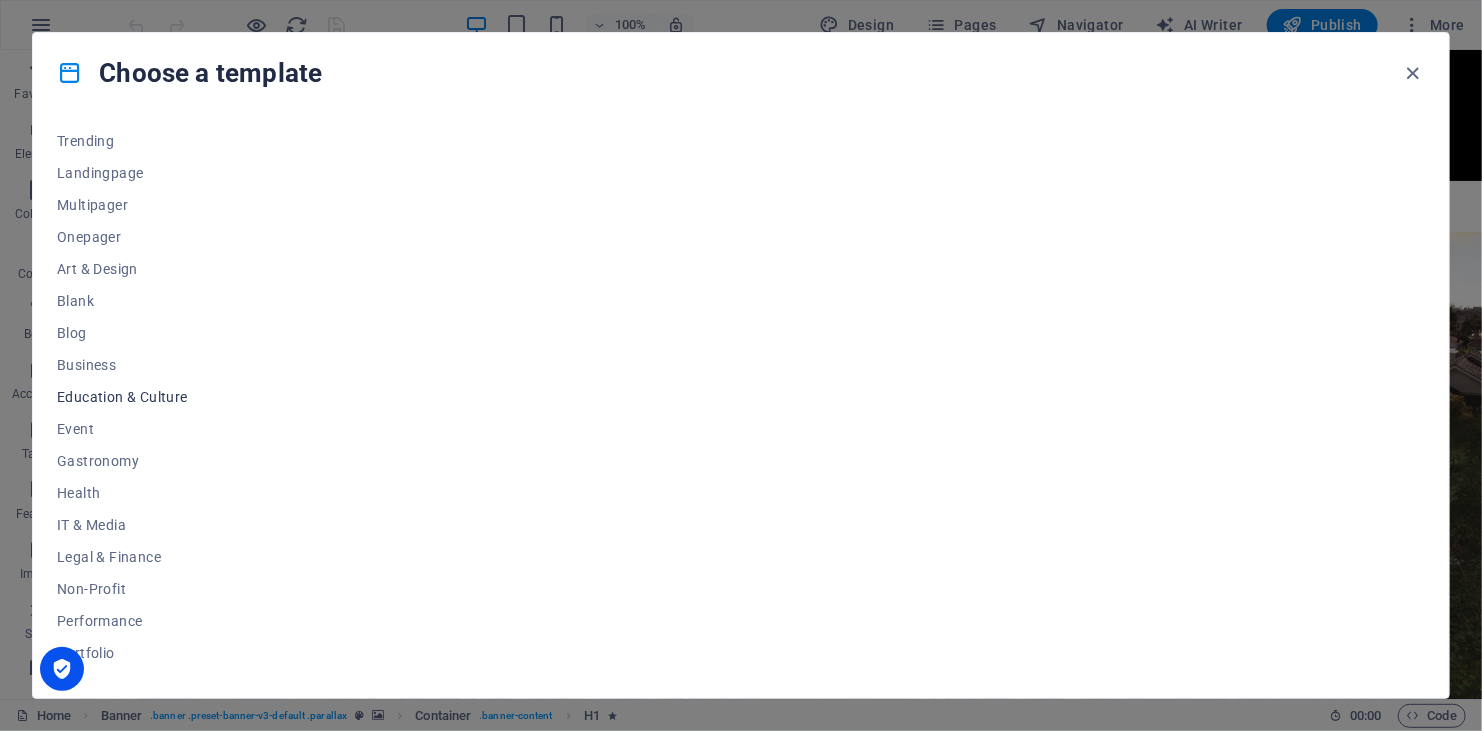 click on "Education & Culture" at bounding box center (122, 397) 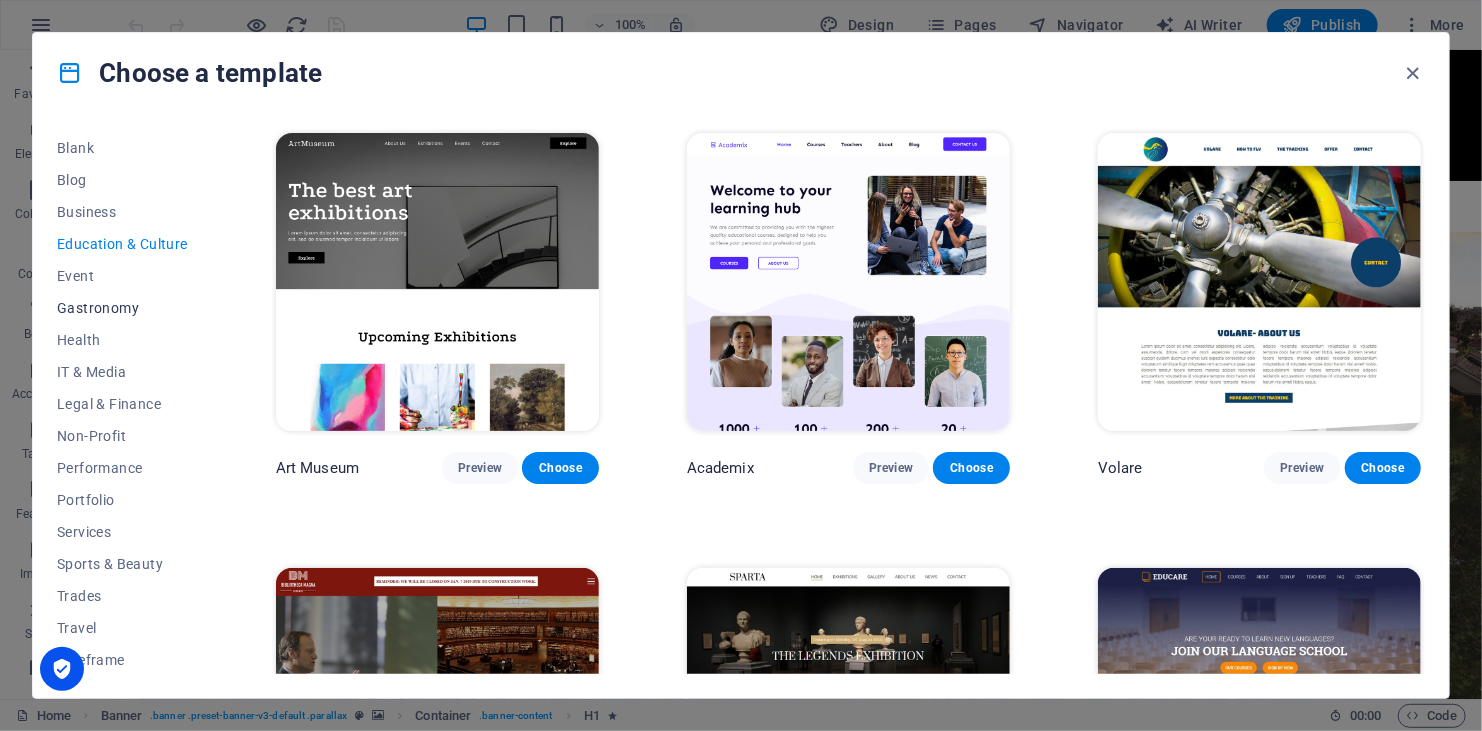 scroll, scrollTop: 254, scrollLeft: 0, axis: vertical 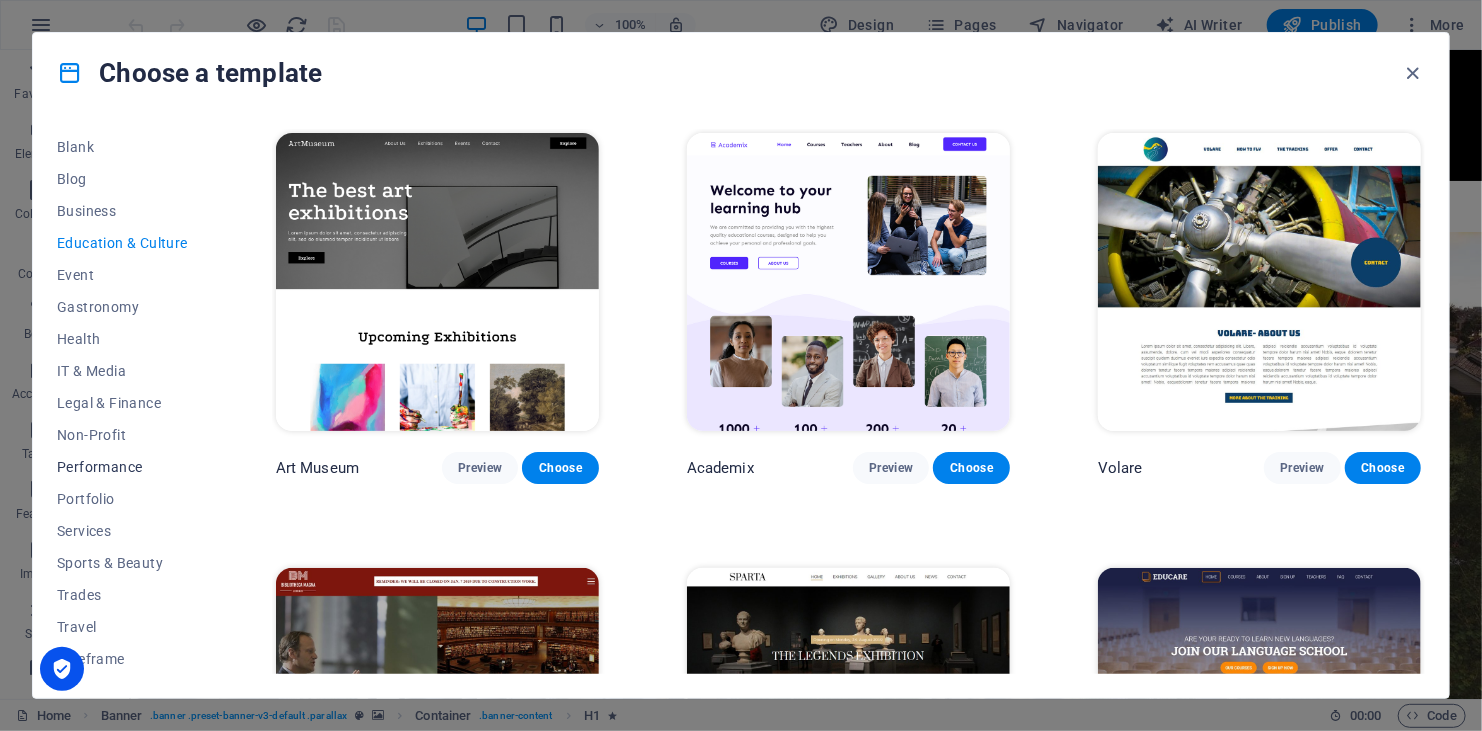 click on "Performance" at bounding box center [122, 467] 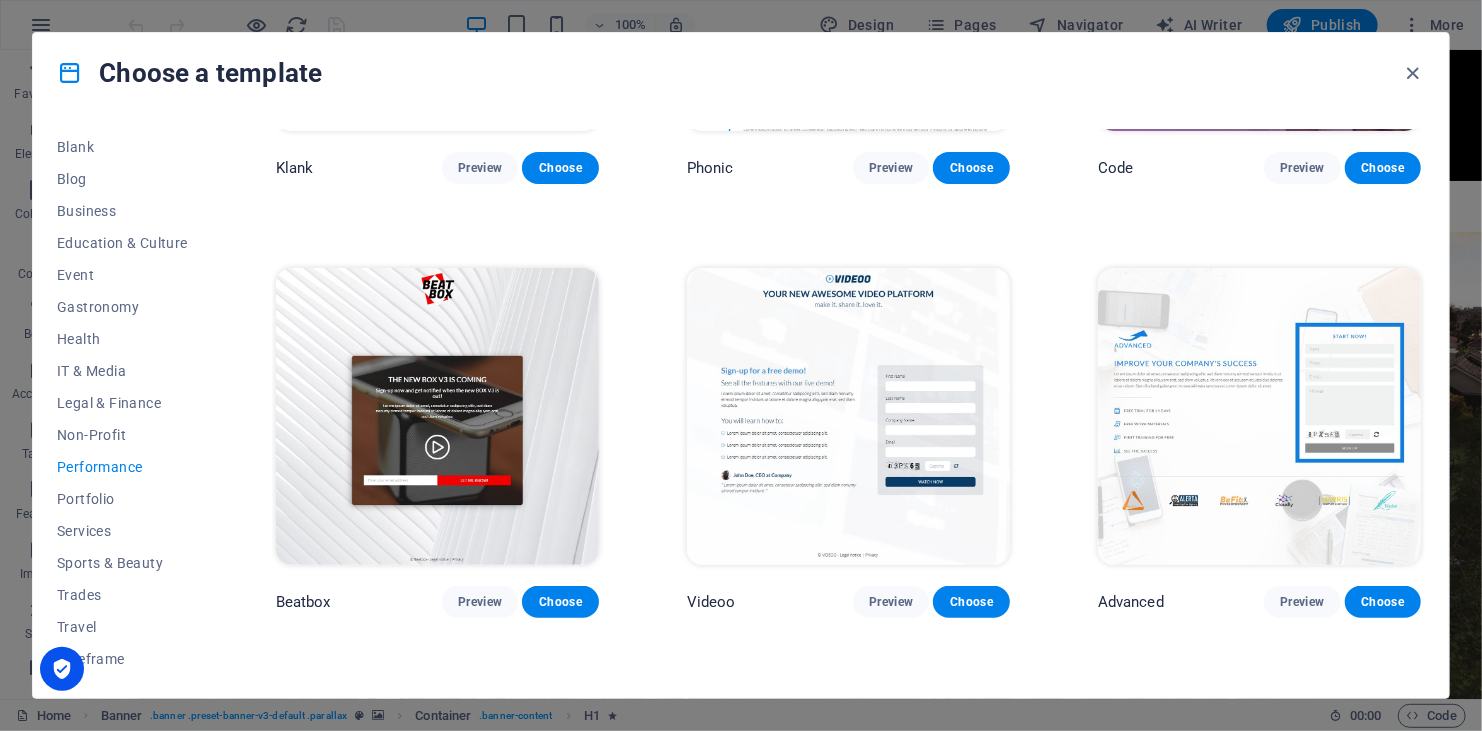 scroll, scrollTop: 400, scrollLeft: 0, axis: vertical 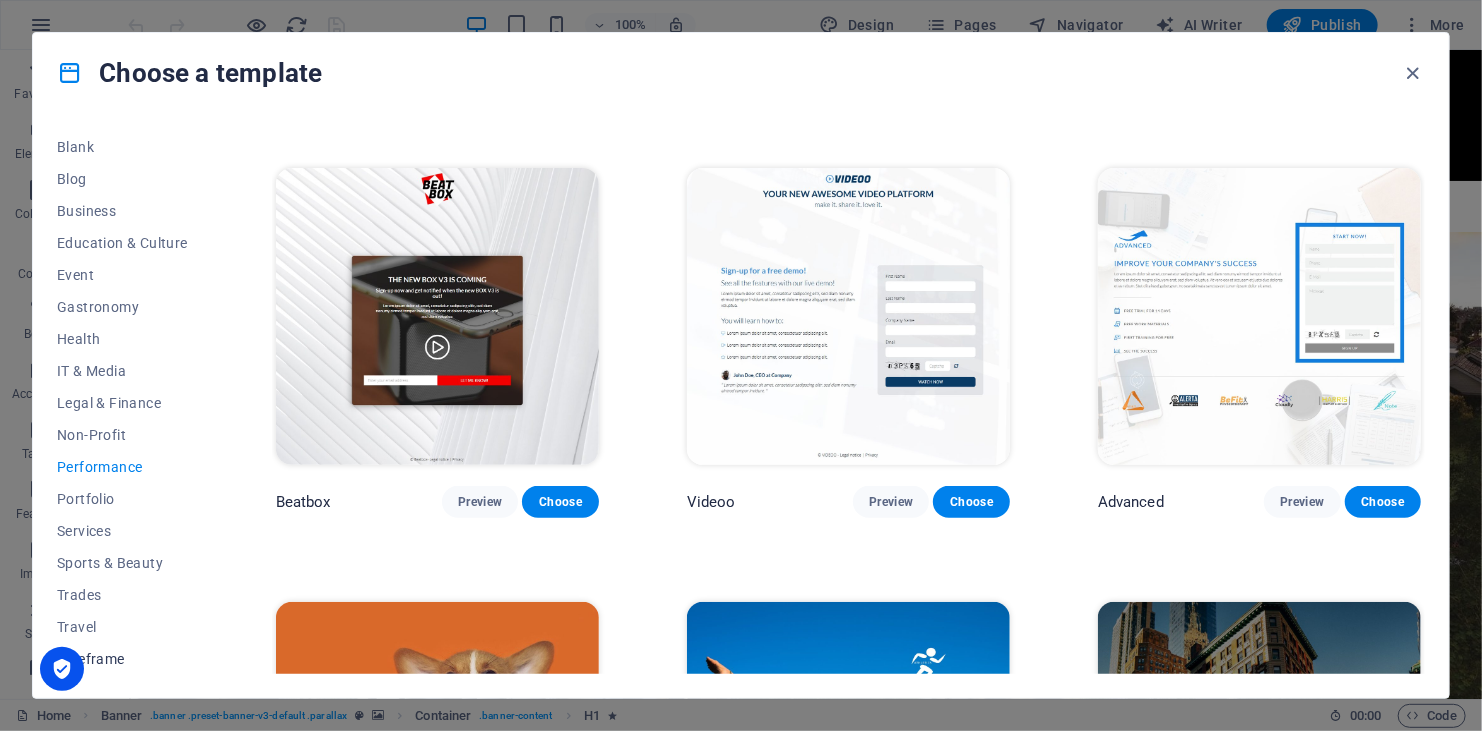 click on "Wireframe" at bounding box center (122, 659) 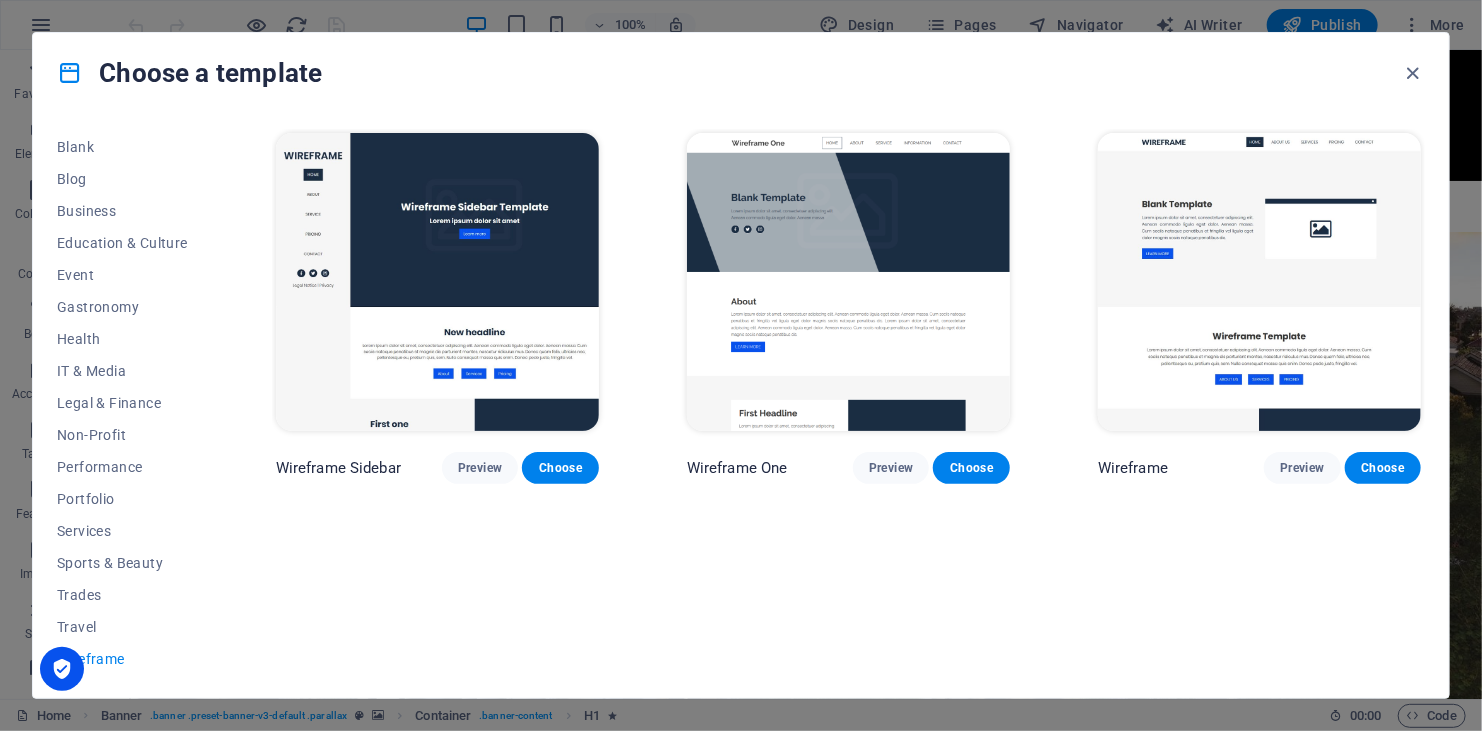 scroll, scrollTop: 0, scrollLeft: 0, axis: both 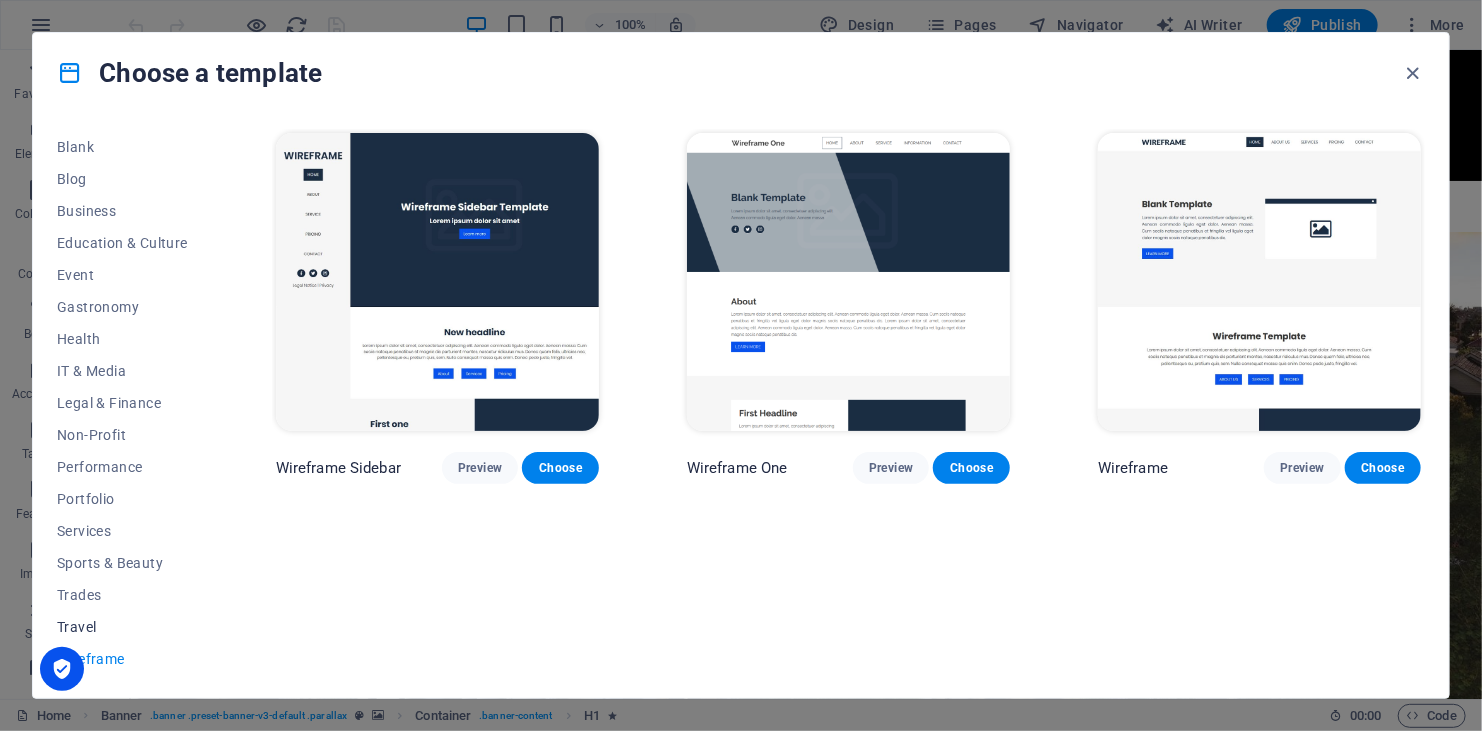 click on "Travel" at bounding box center [122, 627] 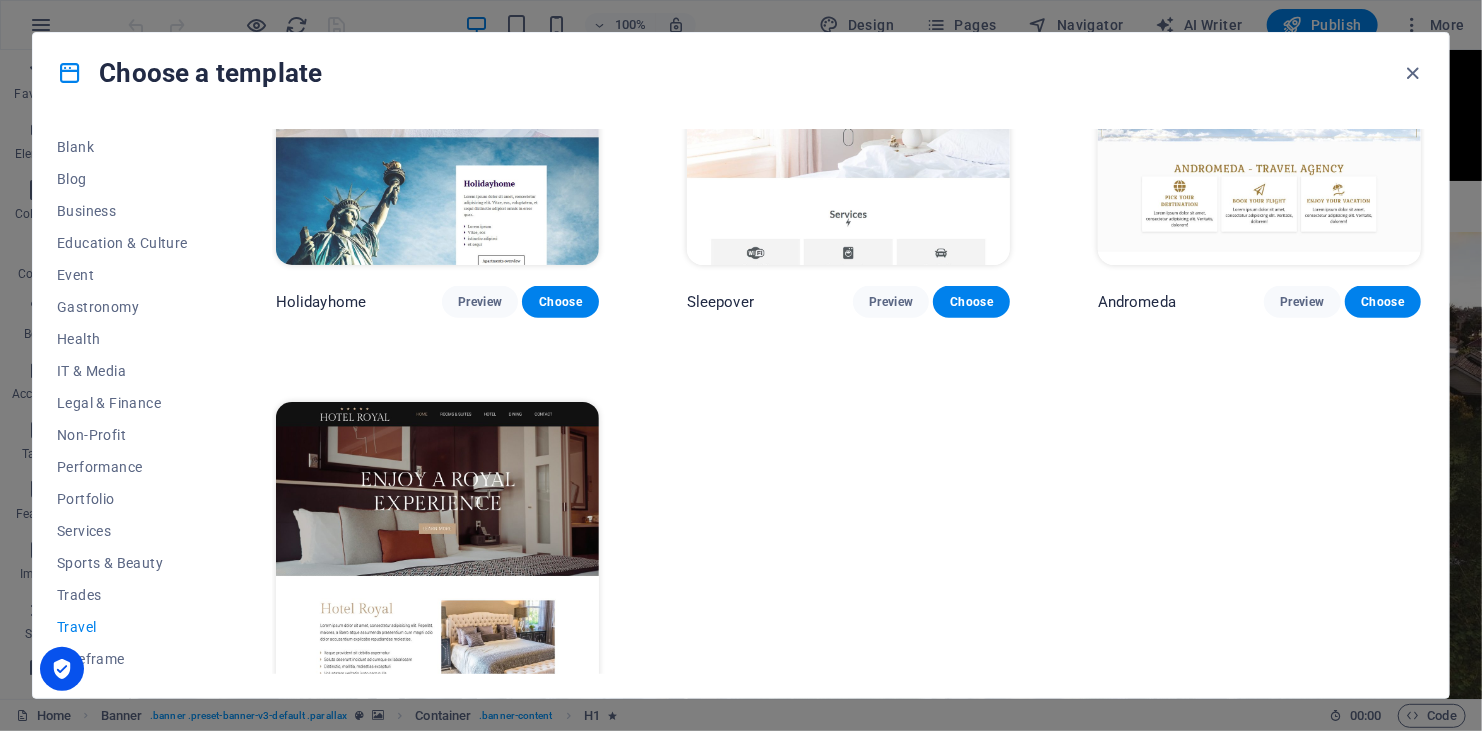 scroll, scrollTop: 672, scrollLeft: 0, axis: vertical 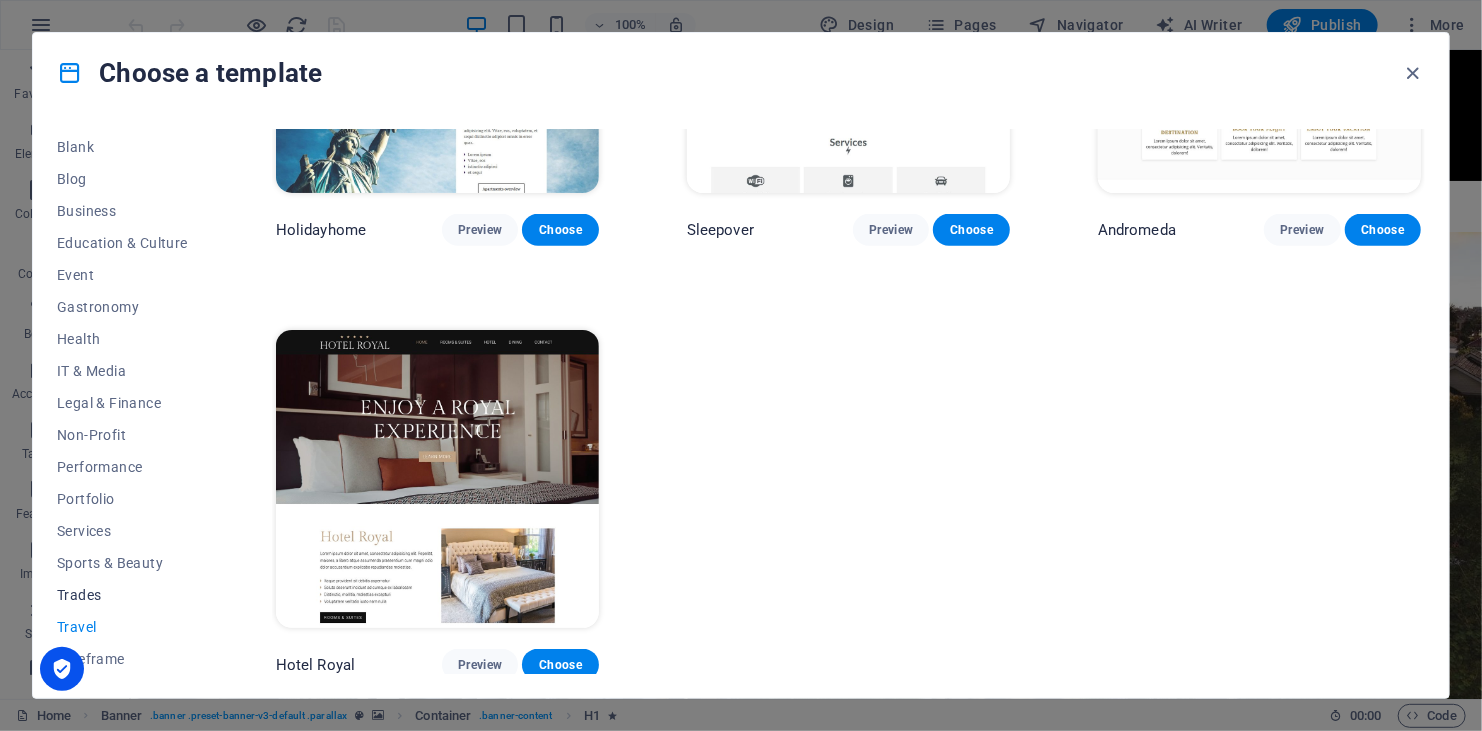 click on "Trades" at bounding box center [122, 595] 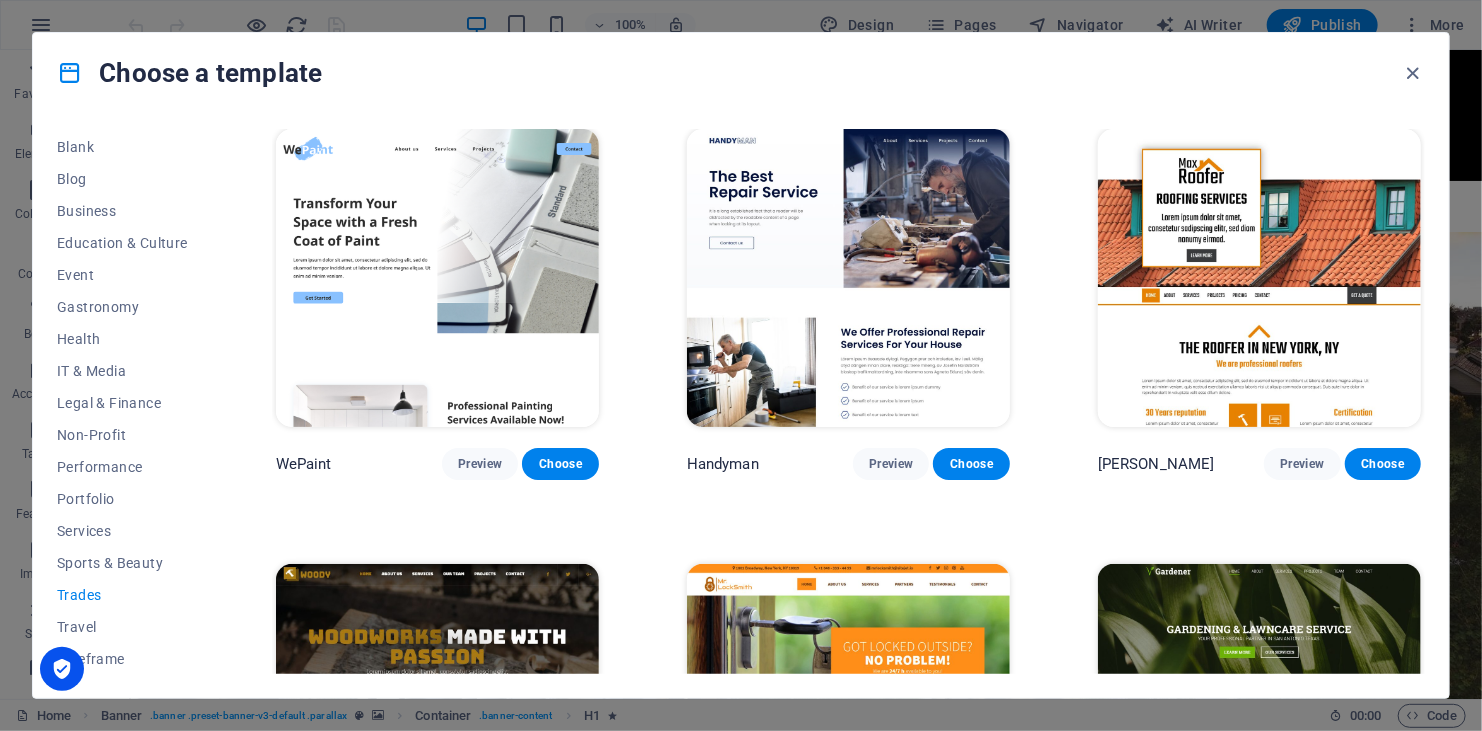 scroll, scrollTop: 0, scrollLeft: 0, axis: both 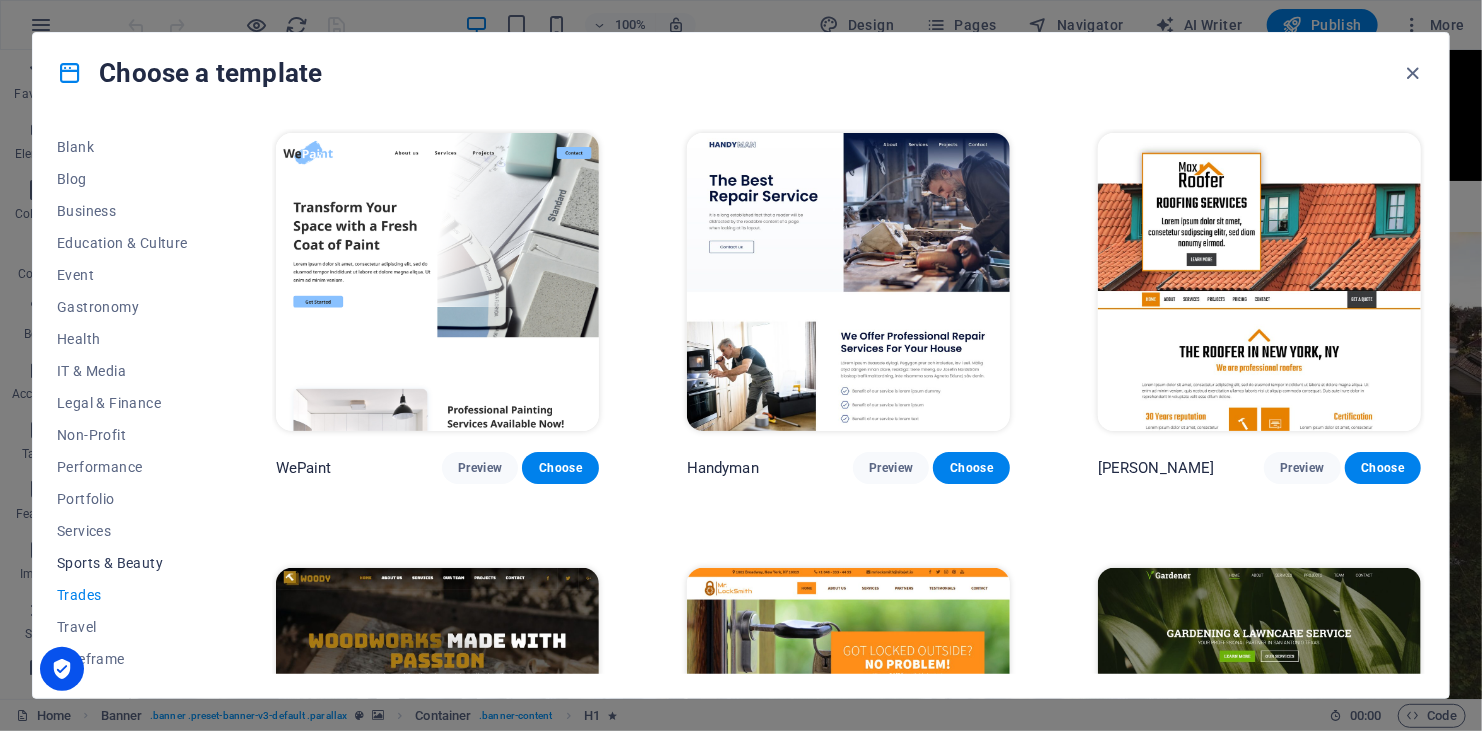 click on "Sports & Beauty" at bounding box center [122, 563] 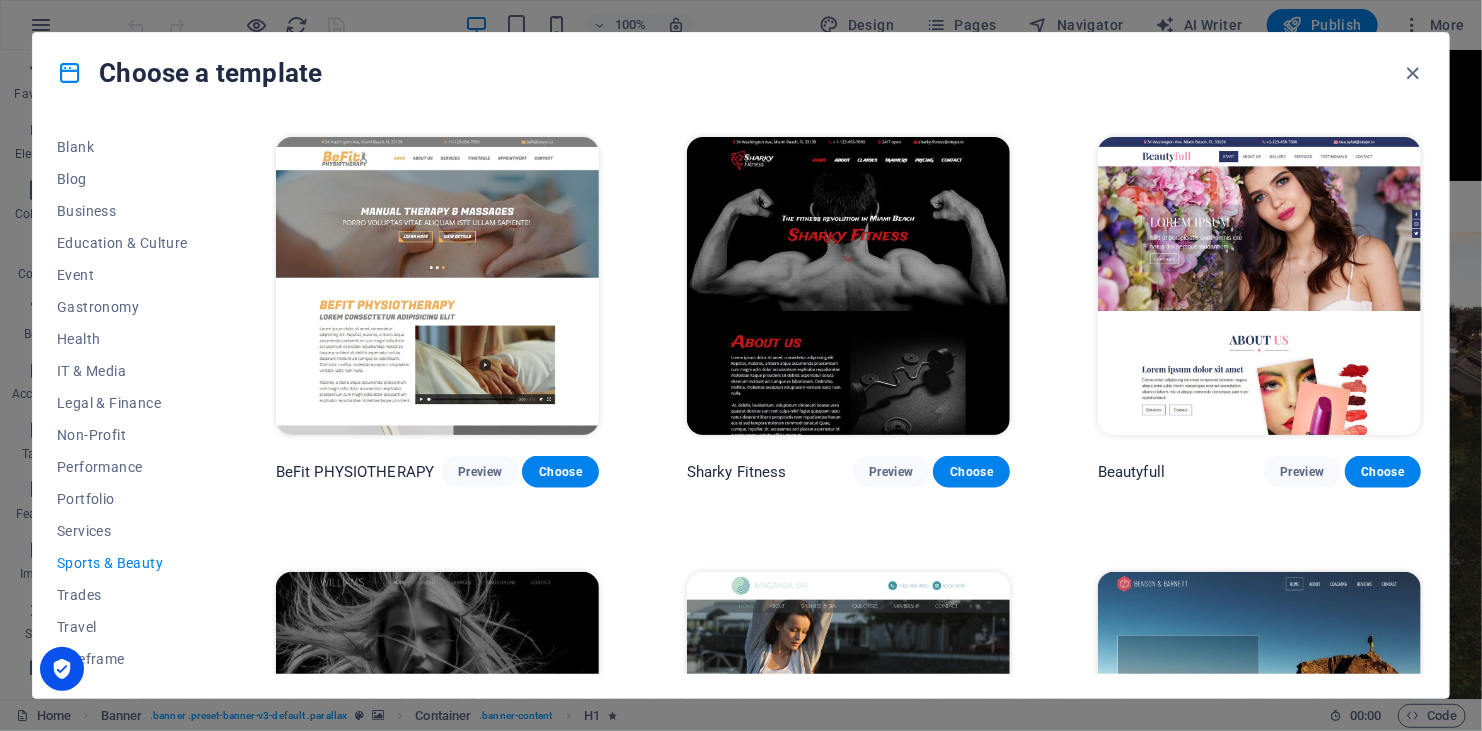 scroll, scrollTop: 1539, scrollLeft: 0, axis: vertical 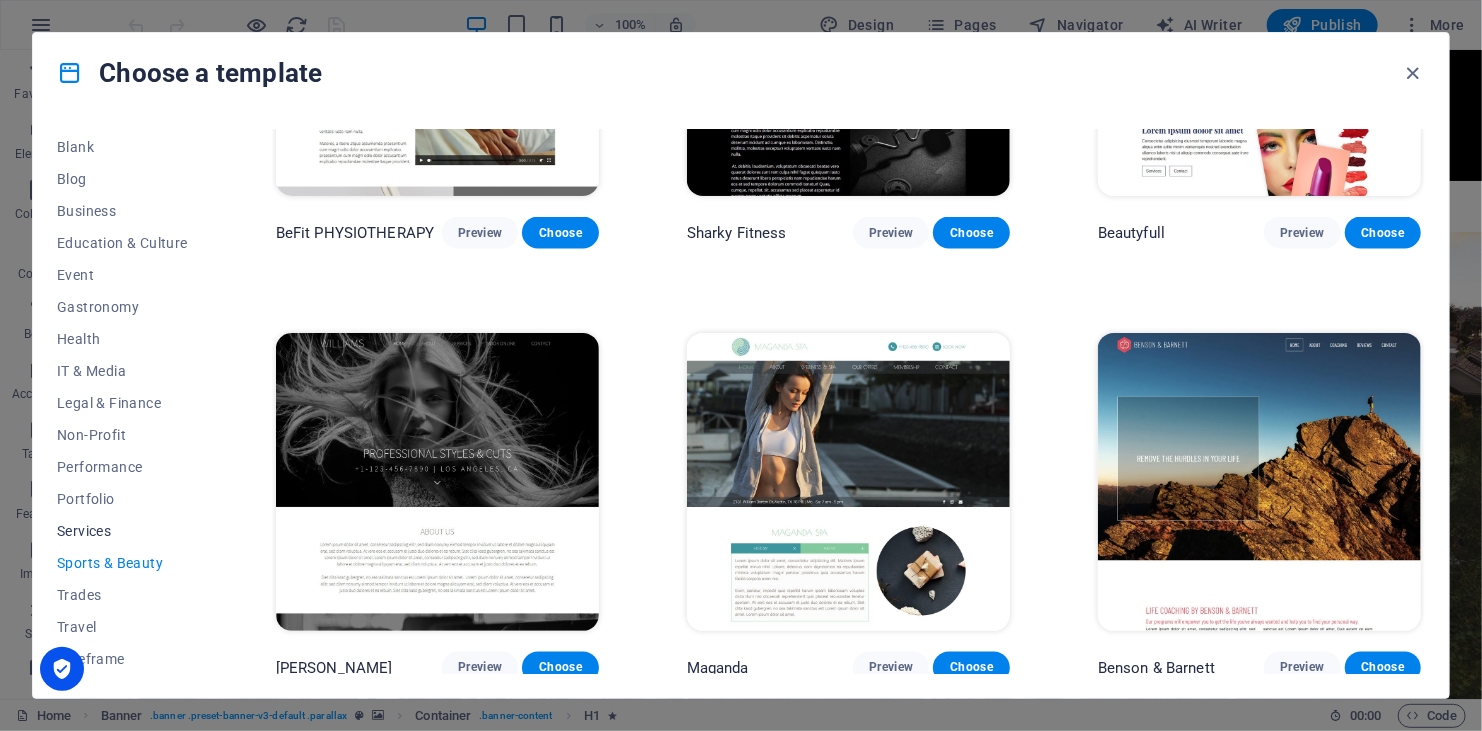 click on "Services" at bounding box center (122, 531) 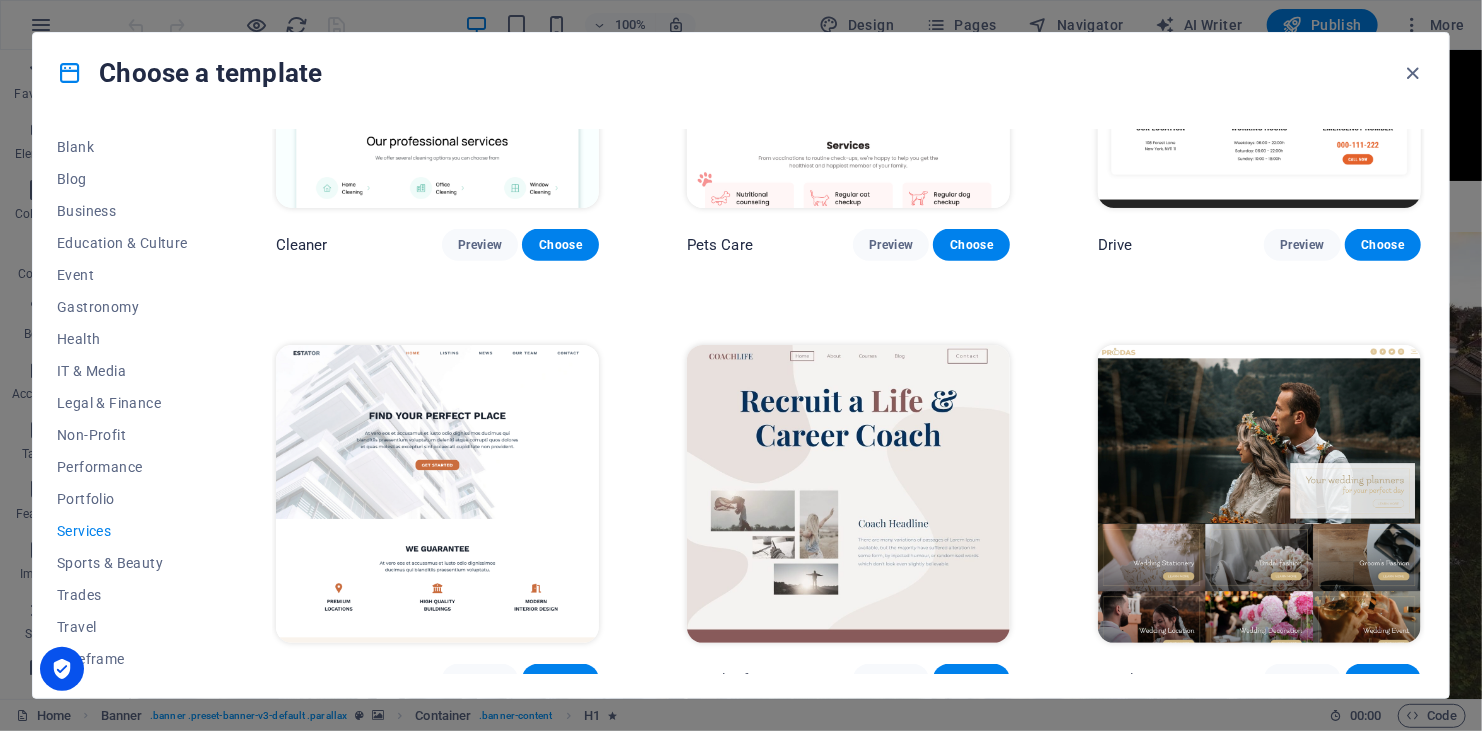 scroll, scrollTop: 639, scrollLeft: 0, axis: vertical 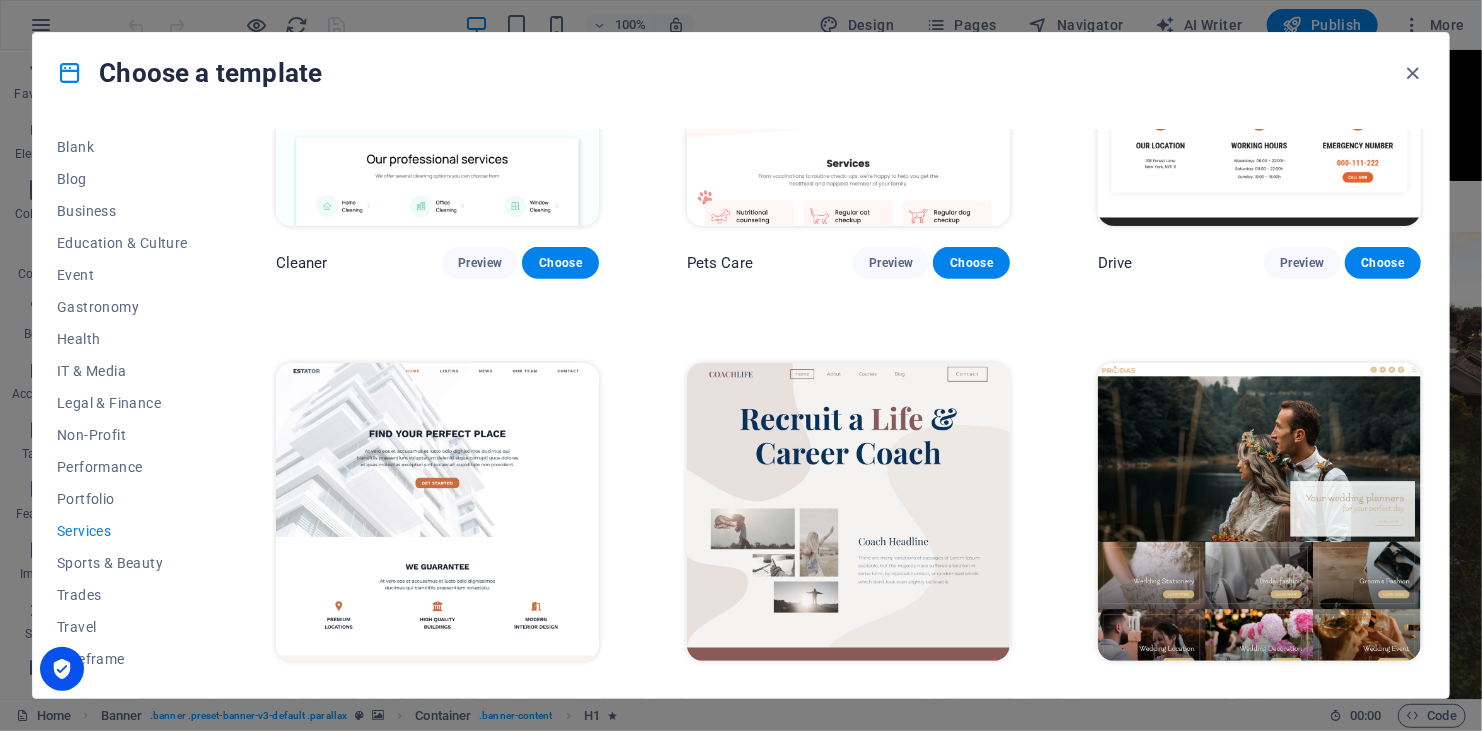 click at bounding box center [437, 512] 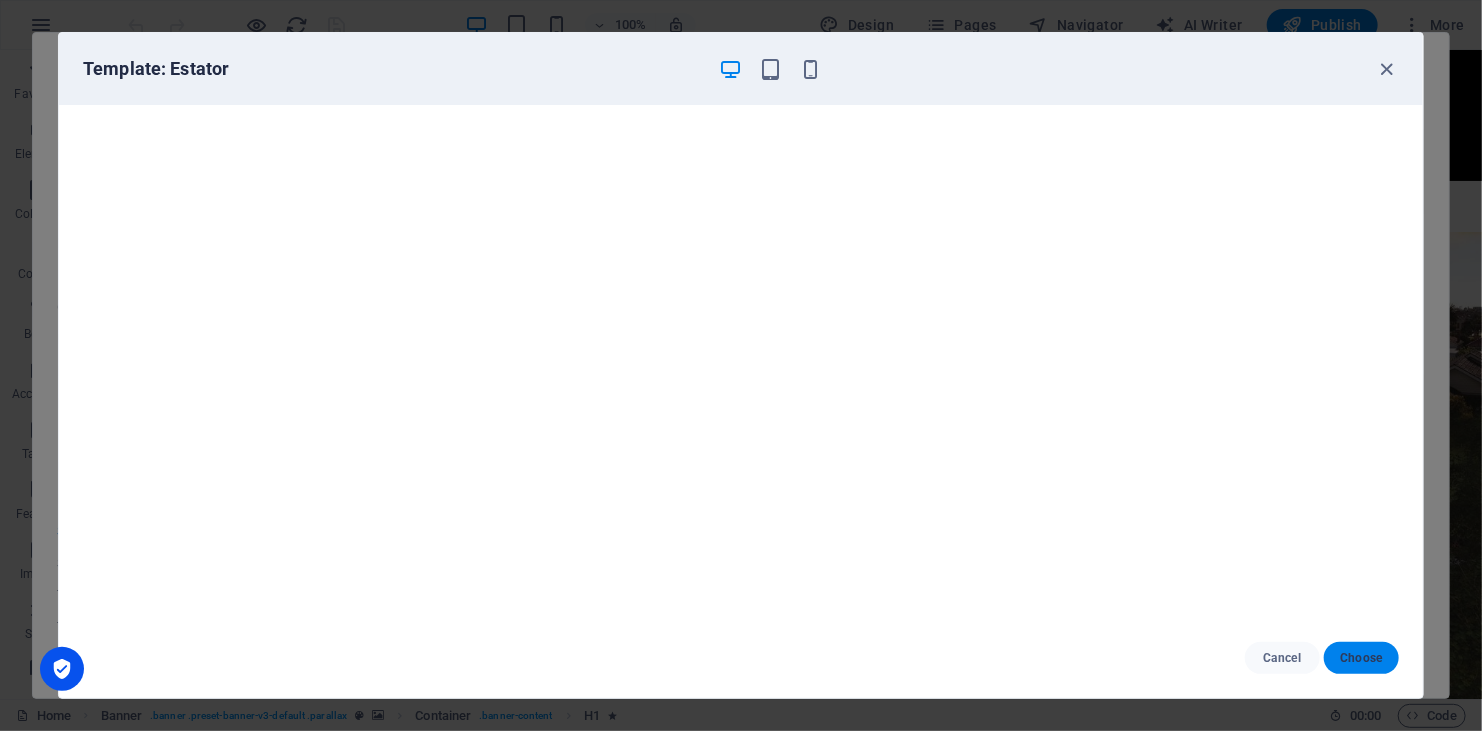 click on "Choose" at bounding box center [1361, 658] 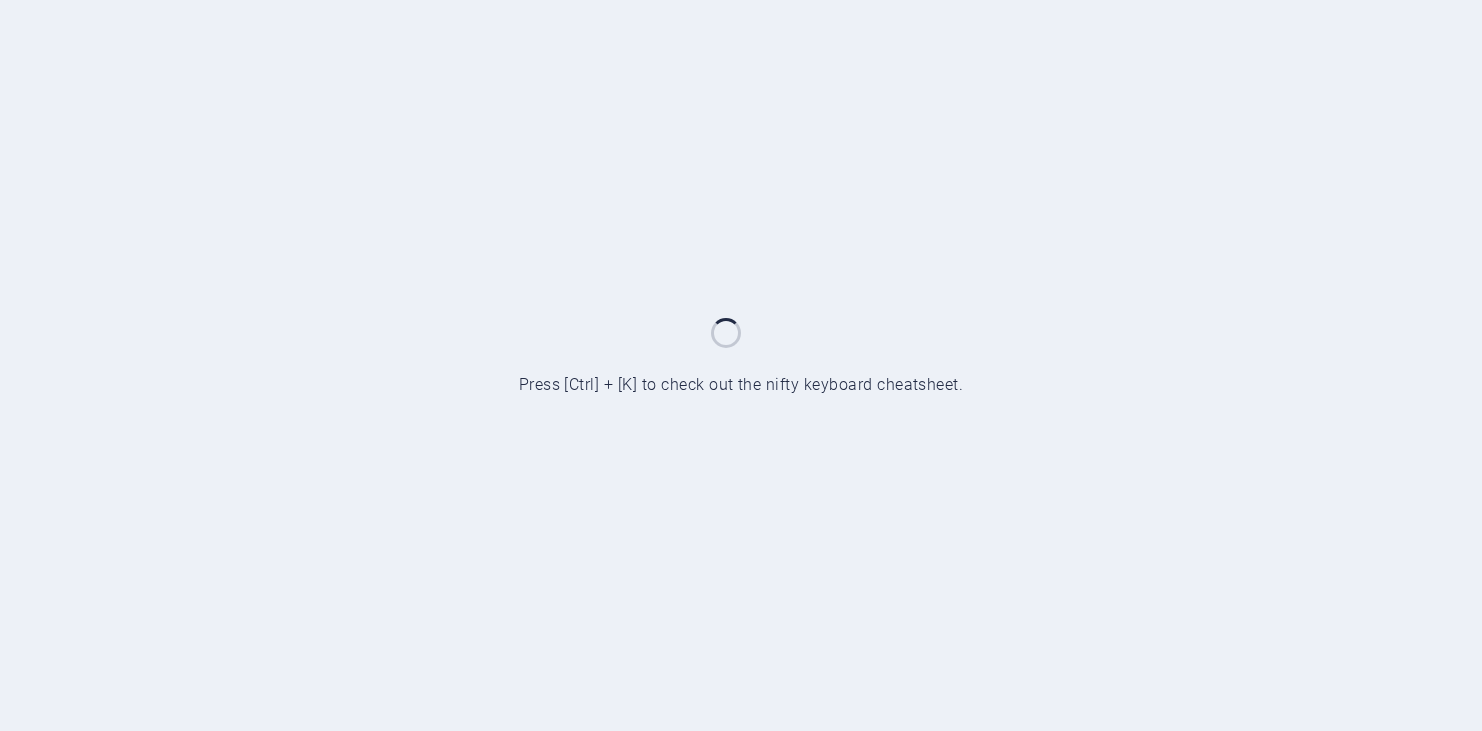 scroll, scrollTop: 0, scrollLeft: 0, axis: both 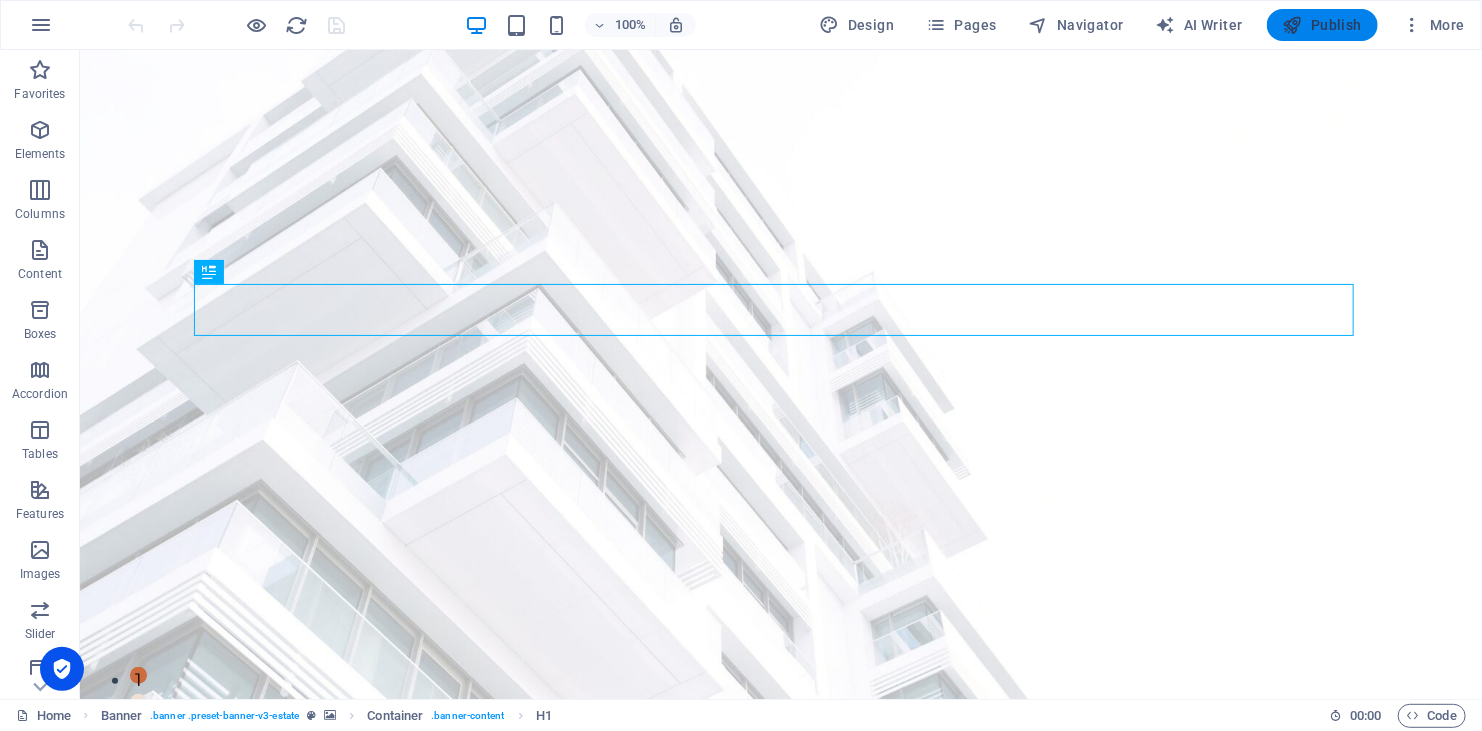 click on "Publish" at bounding box center [1322, 25] 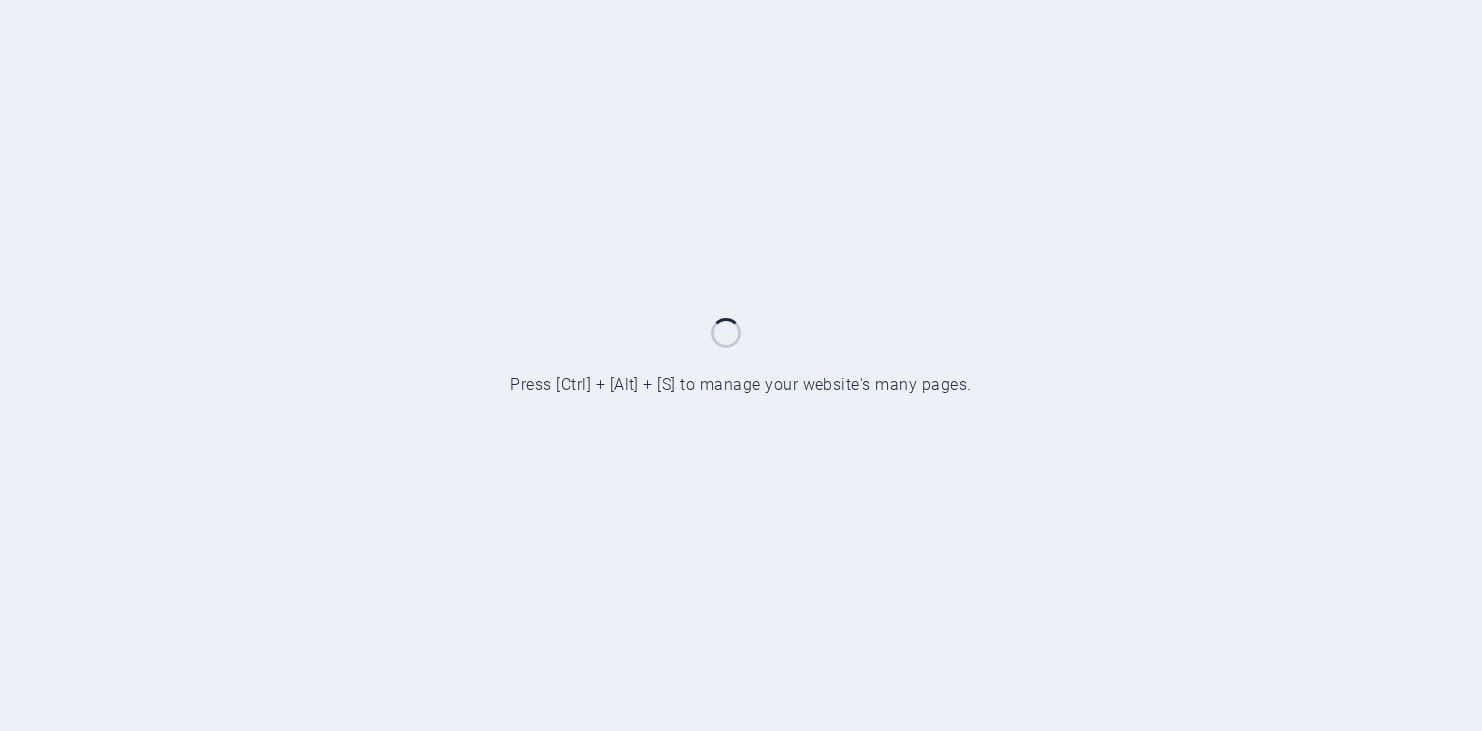 scroll, scrollTop: 0, scrollLeft: 0, axis: both 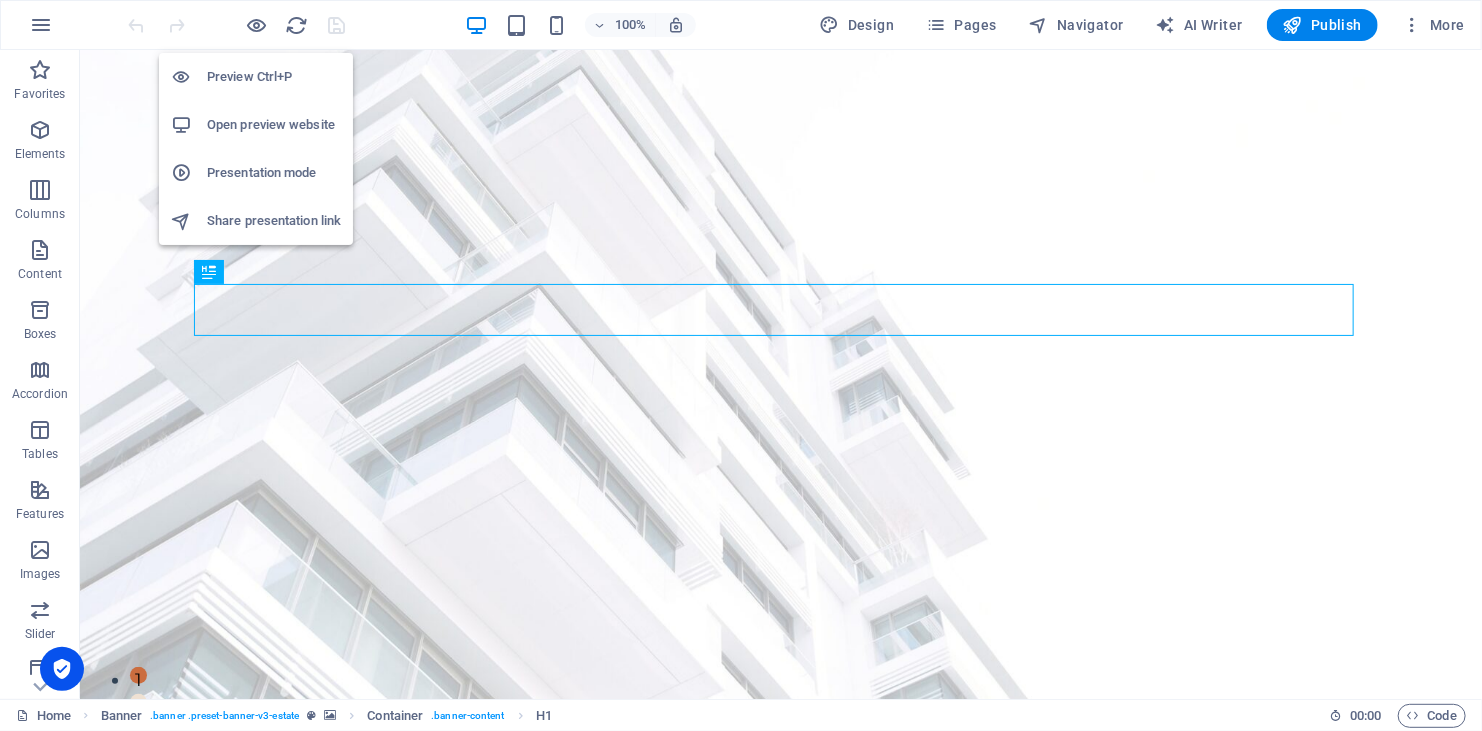 click on "Open preview website" at bounding box center [274, 125] 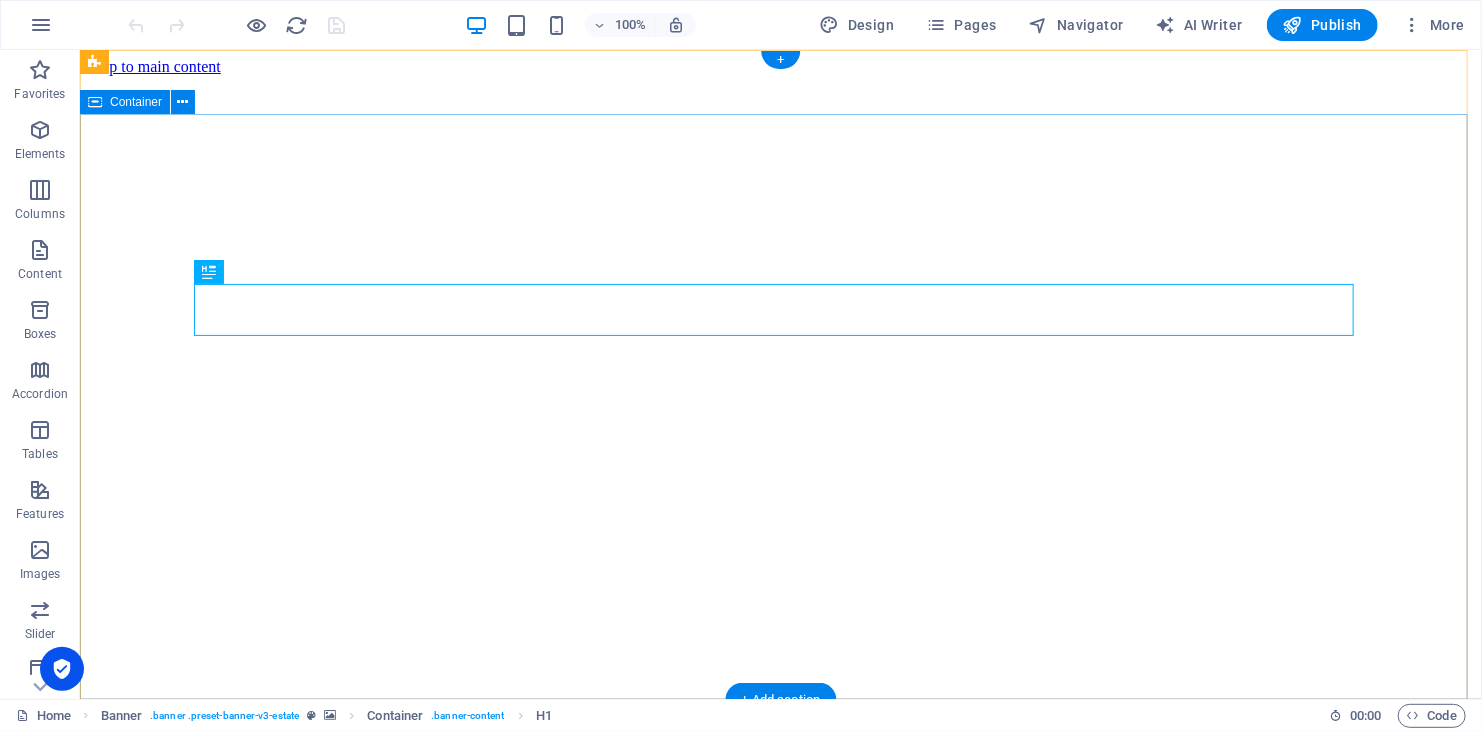 scroll, scrollTop: 0, scrollLeft: 0, axis: both 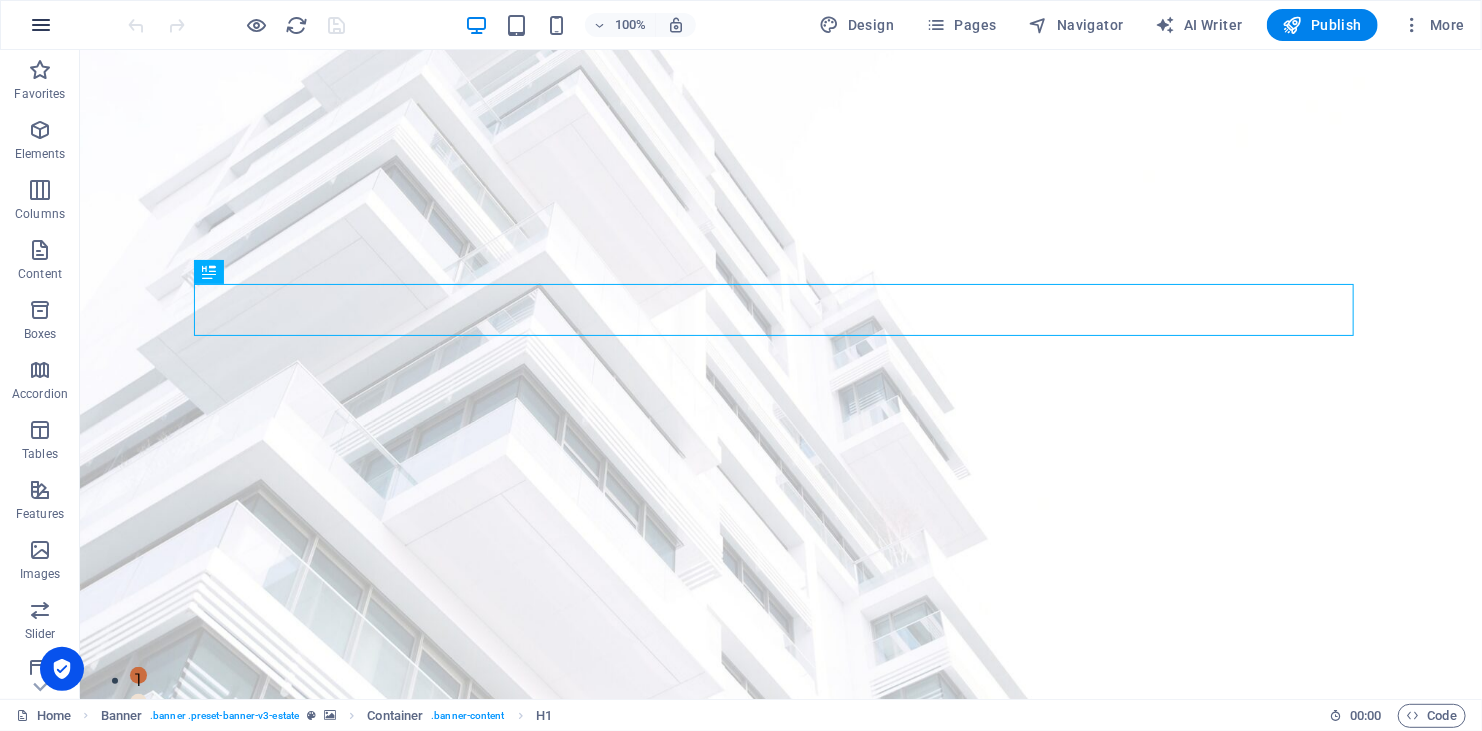 click at bounding box center (41, 25) 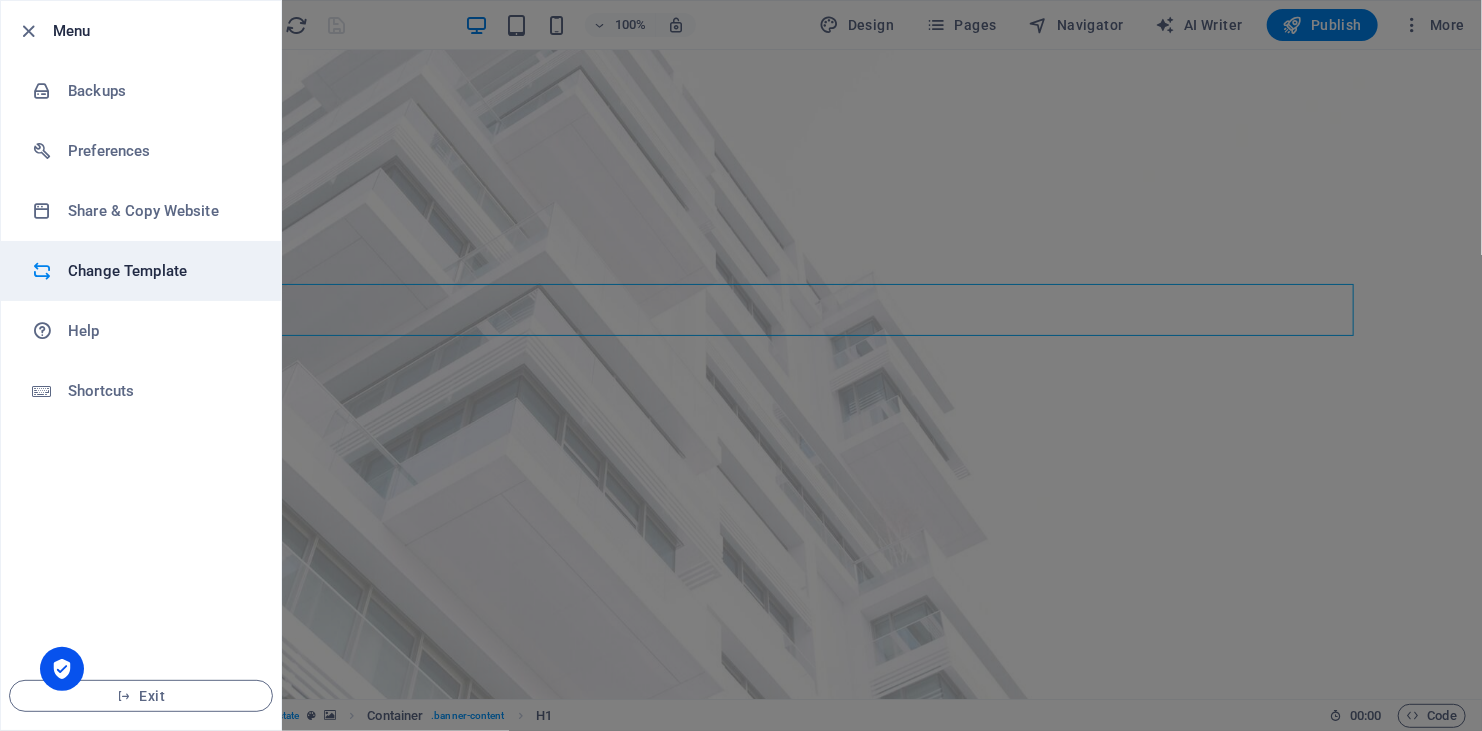 click on "Change Template" at bounding box center (160, 271) 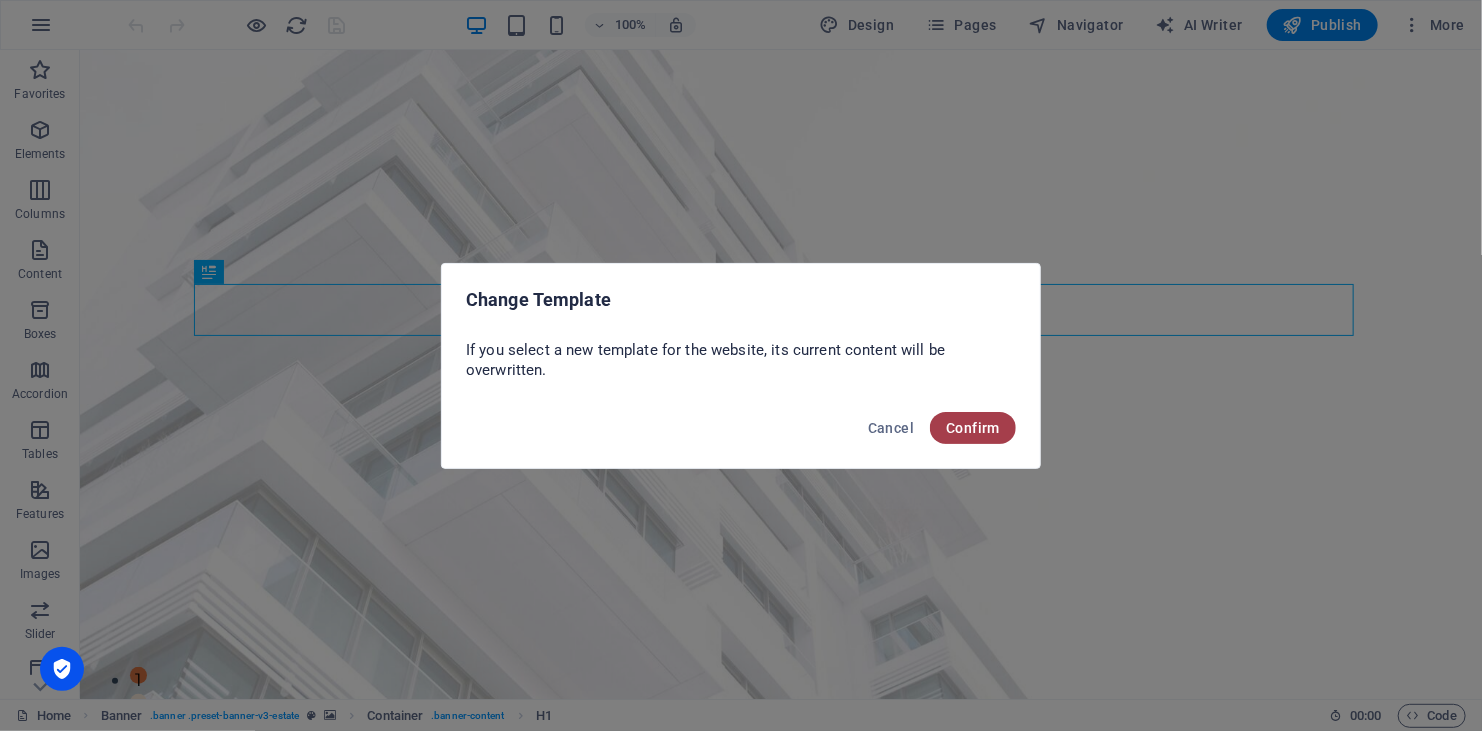 click on "Confirm" at bounding box center [973, 428] 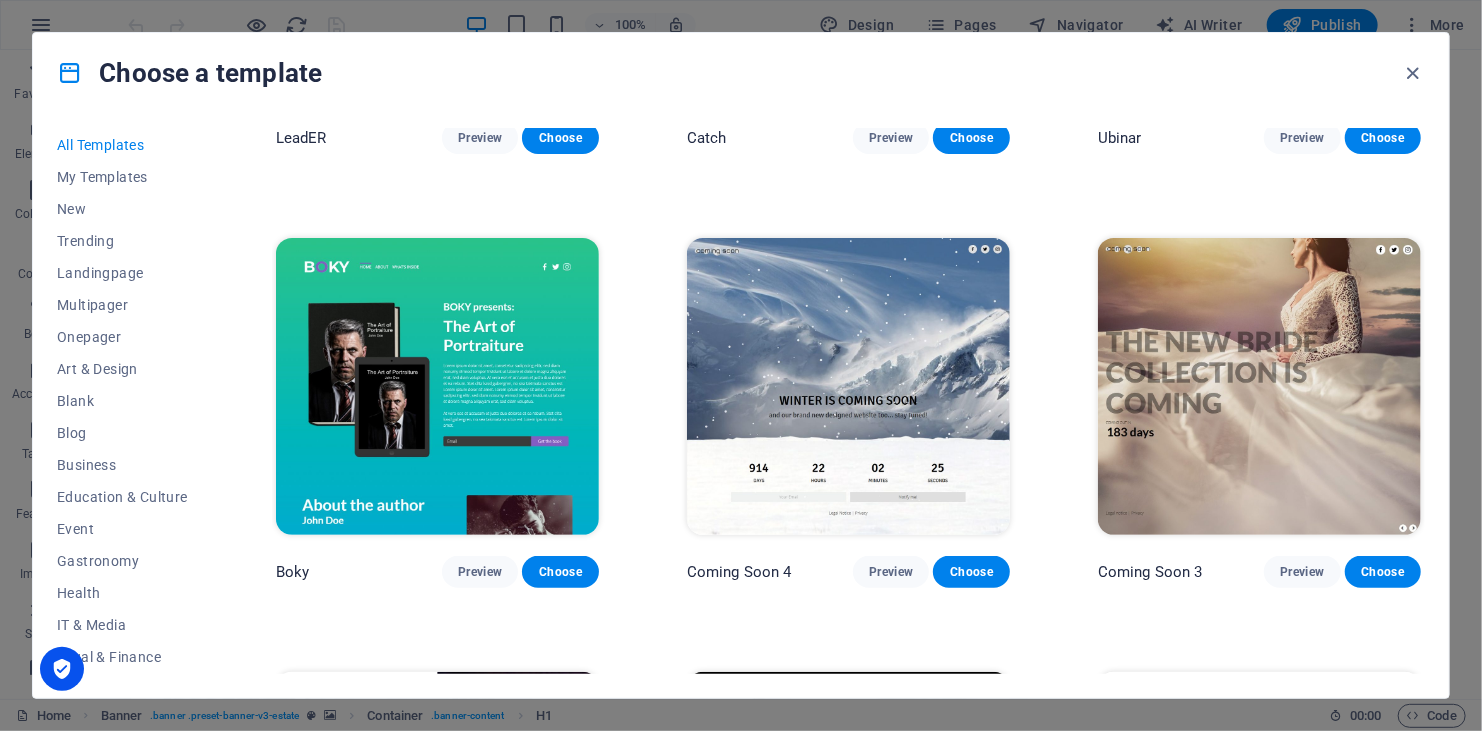 scroll, scrollTop: 22751, scrollLeft: 0, axis: vertical 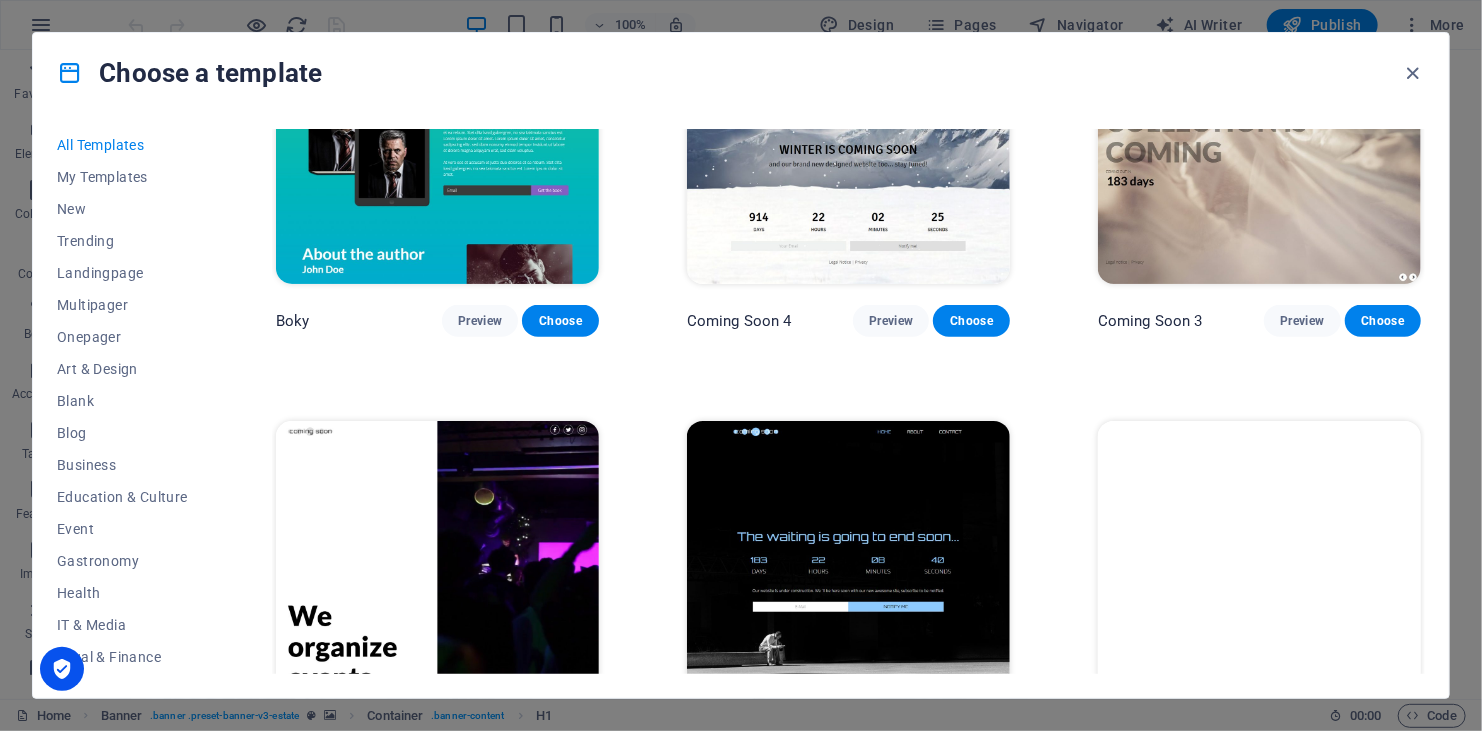 click on "Choose" at bounding box center (1383, 756) 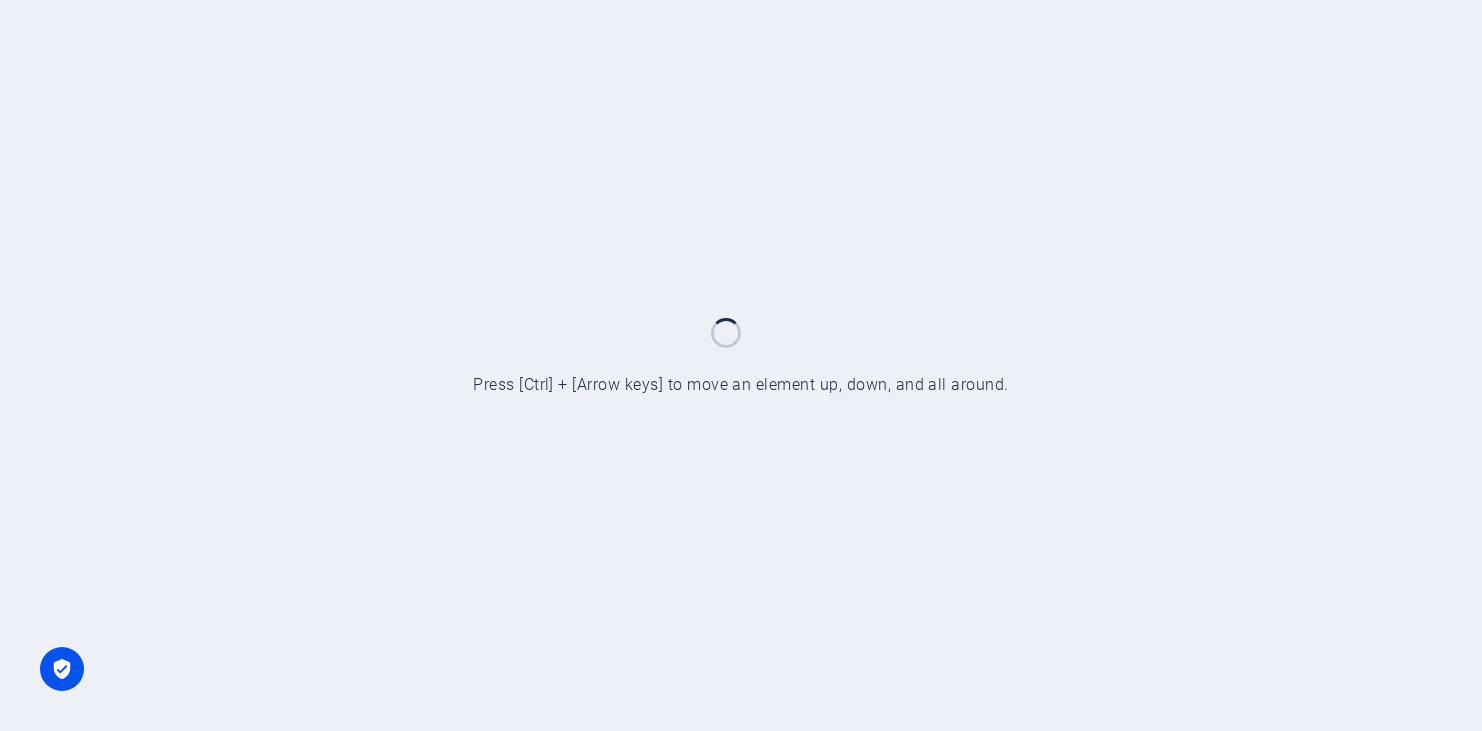 scroll, scrollTop: 0, scrollLeft: 0, axis: both 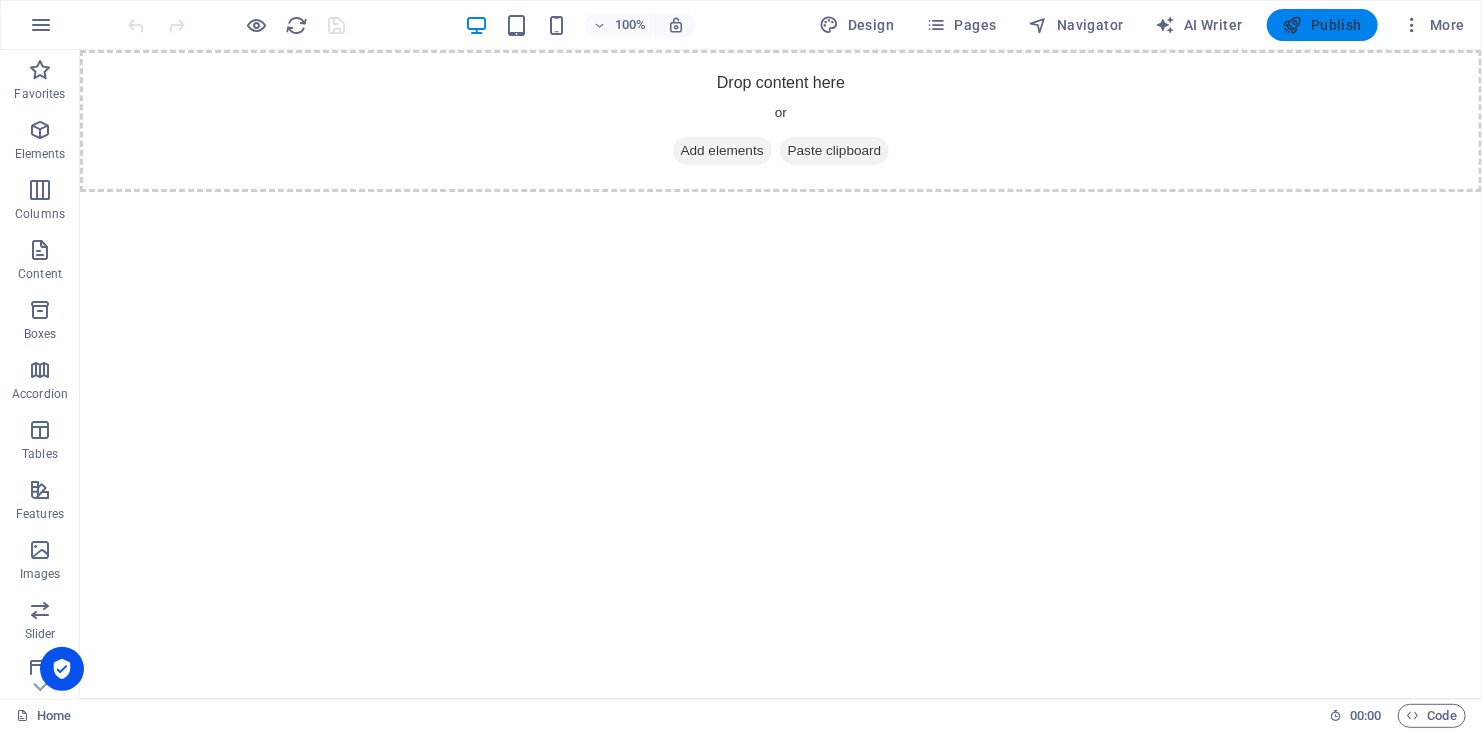 click on "Publish" at bounding box center [1322, 25] 